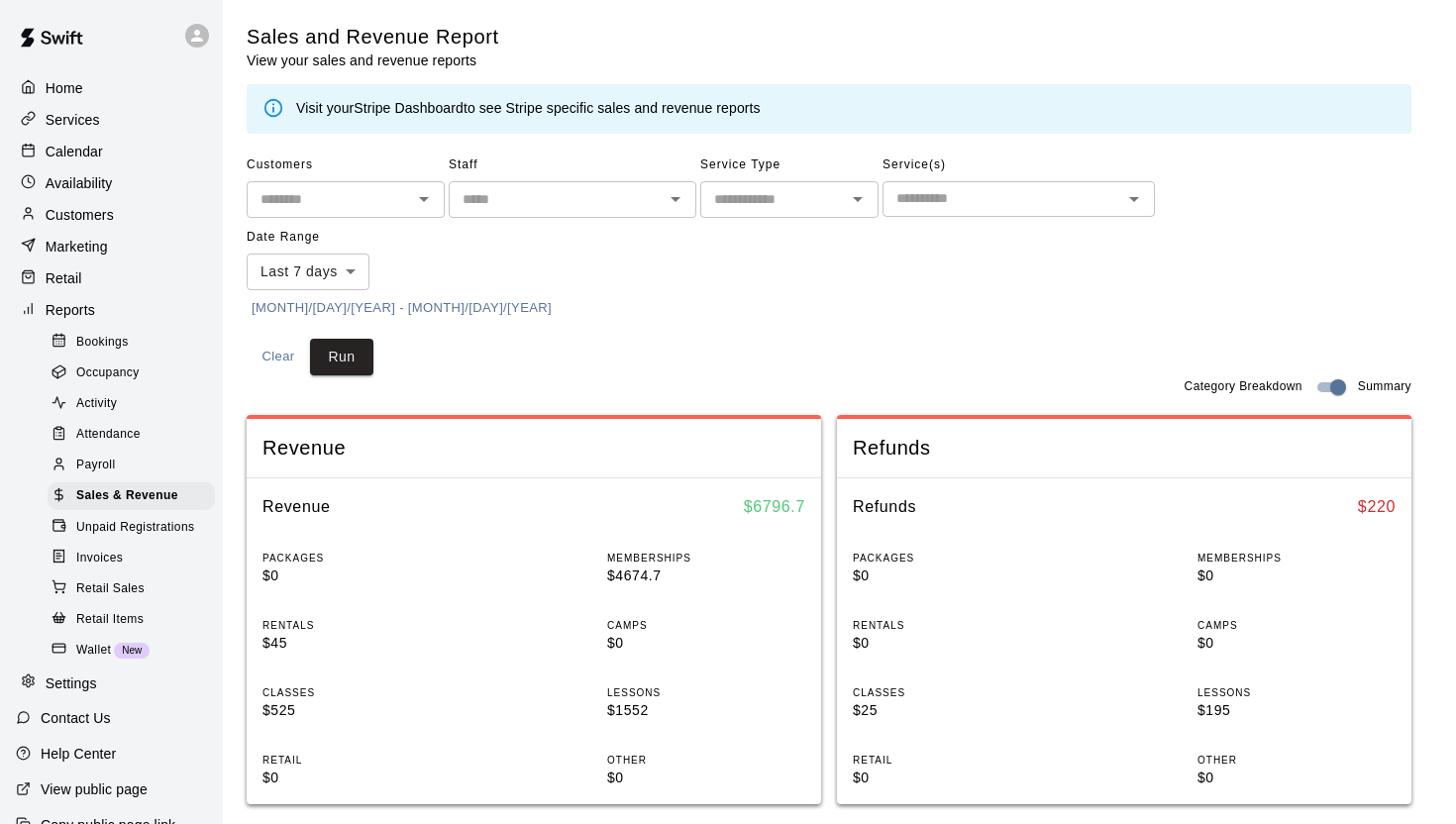 scroll, scrollTop: 0, scrollLeft: 0, axis: both 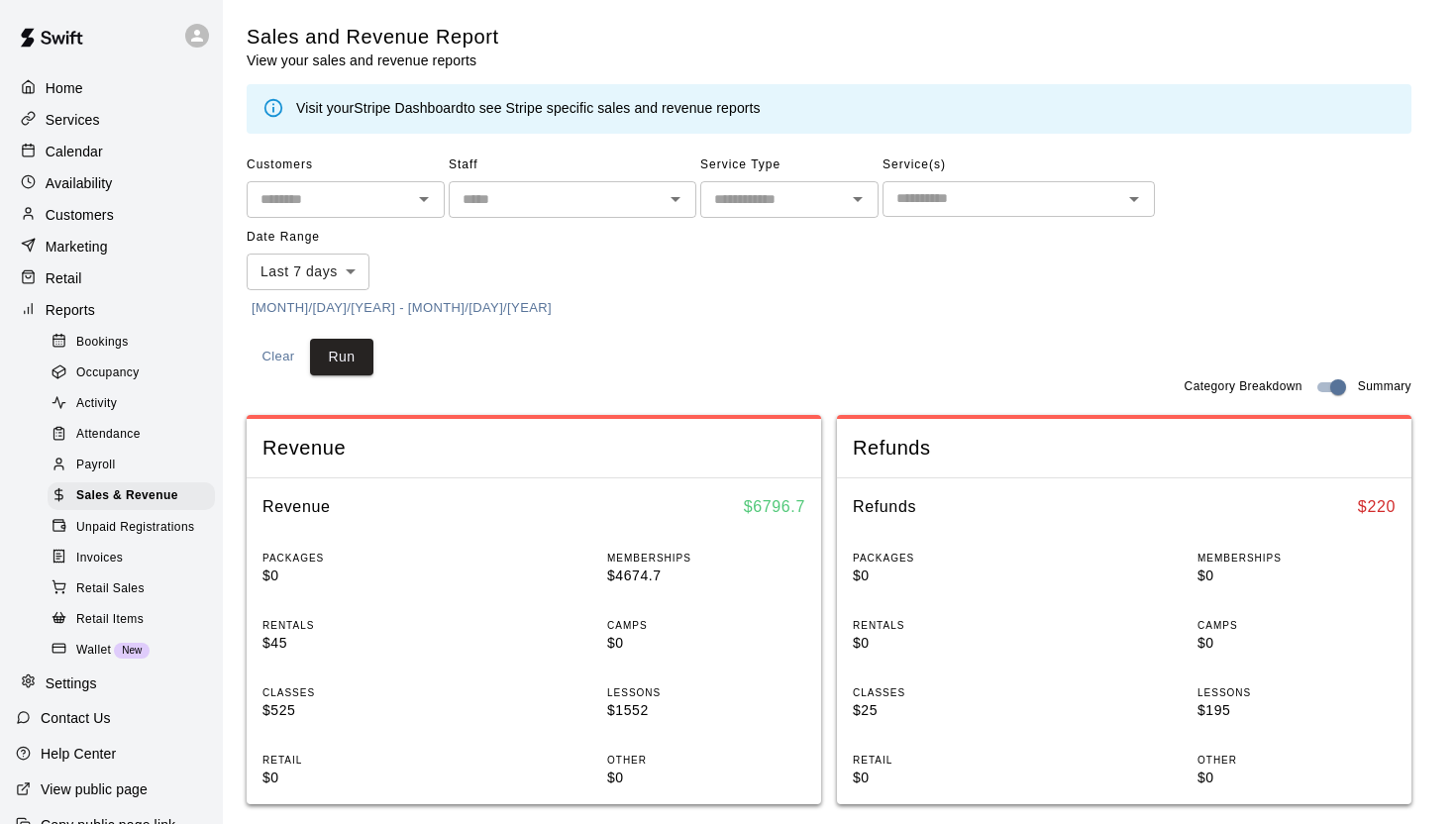 click on "[MONTH]/[DAY]/[YEAR] - [MONTH]/[DAY]/[YEAR]" at bounding box center (401, 308) 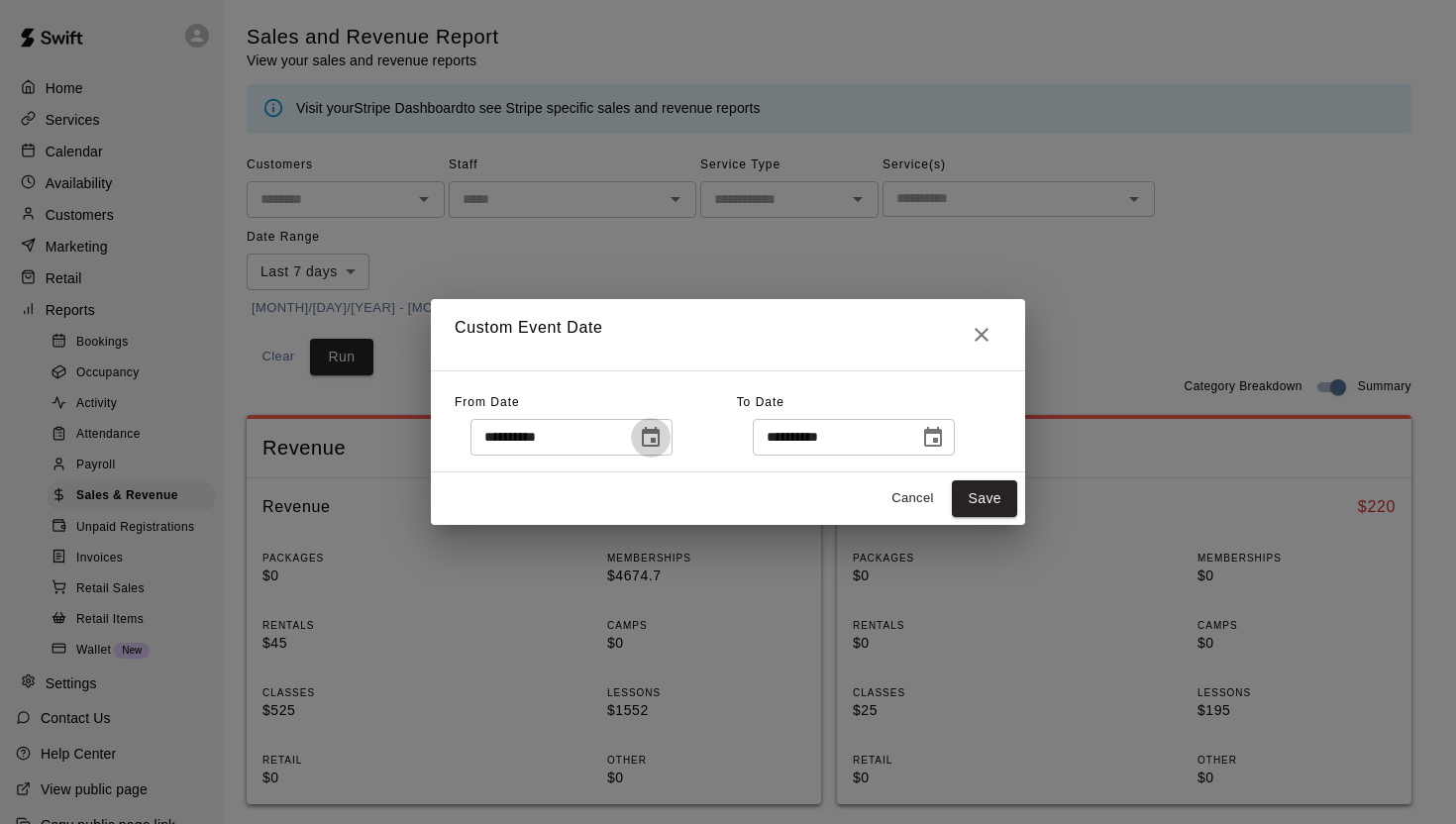 click 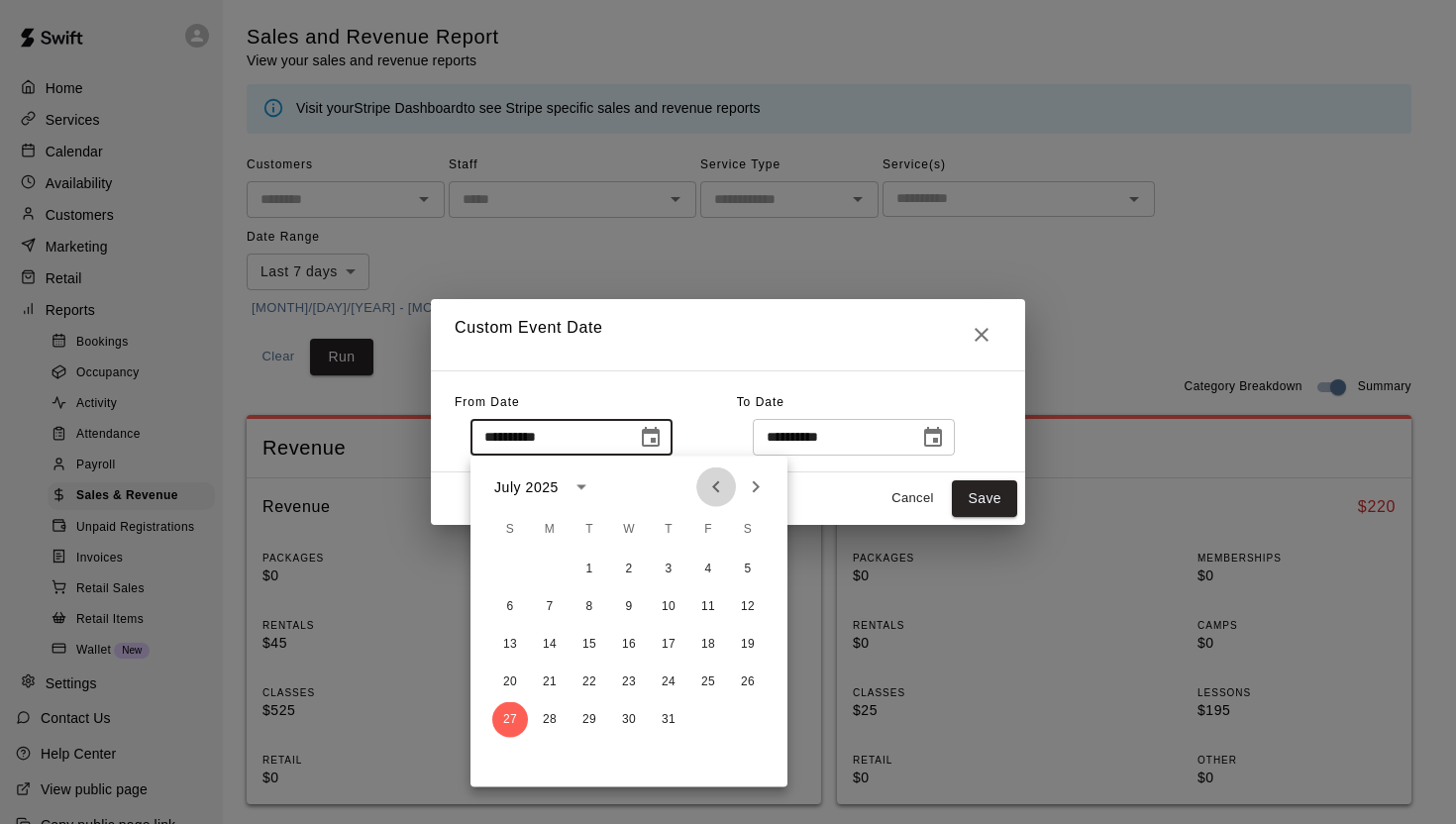 click 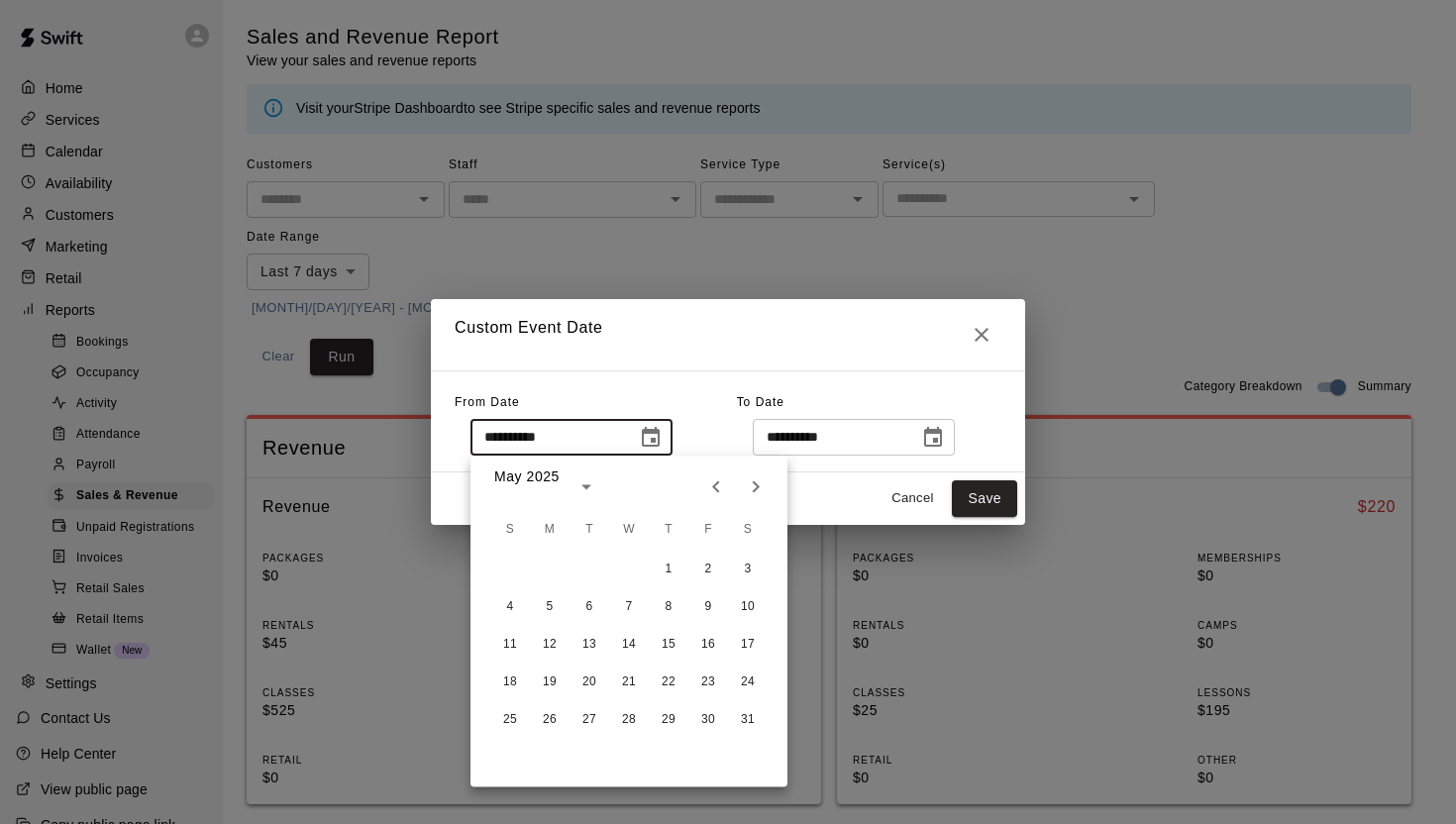 click 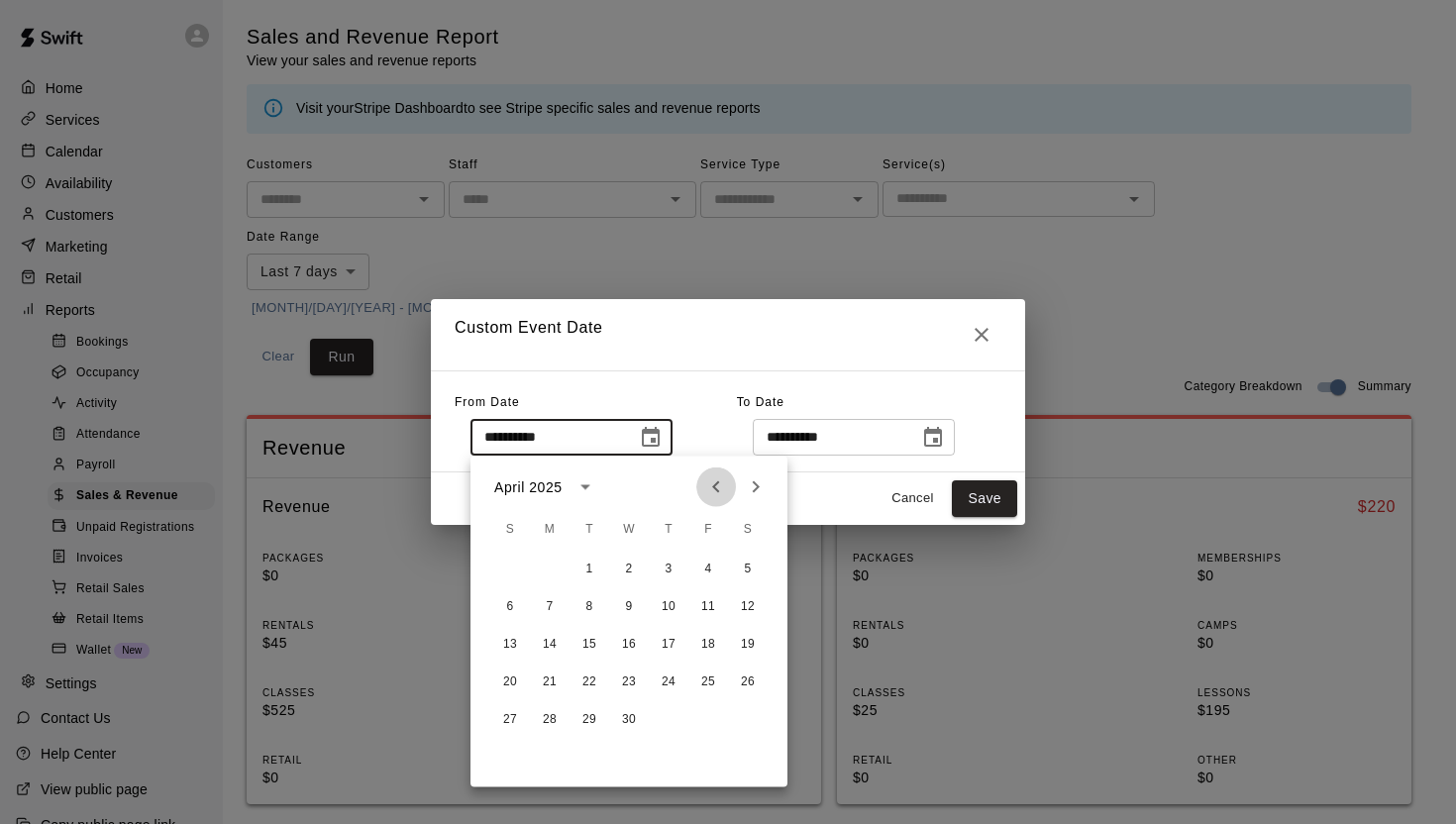 click 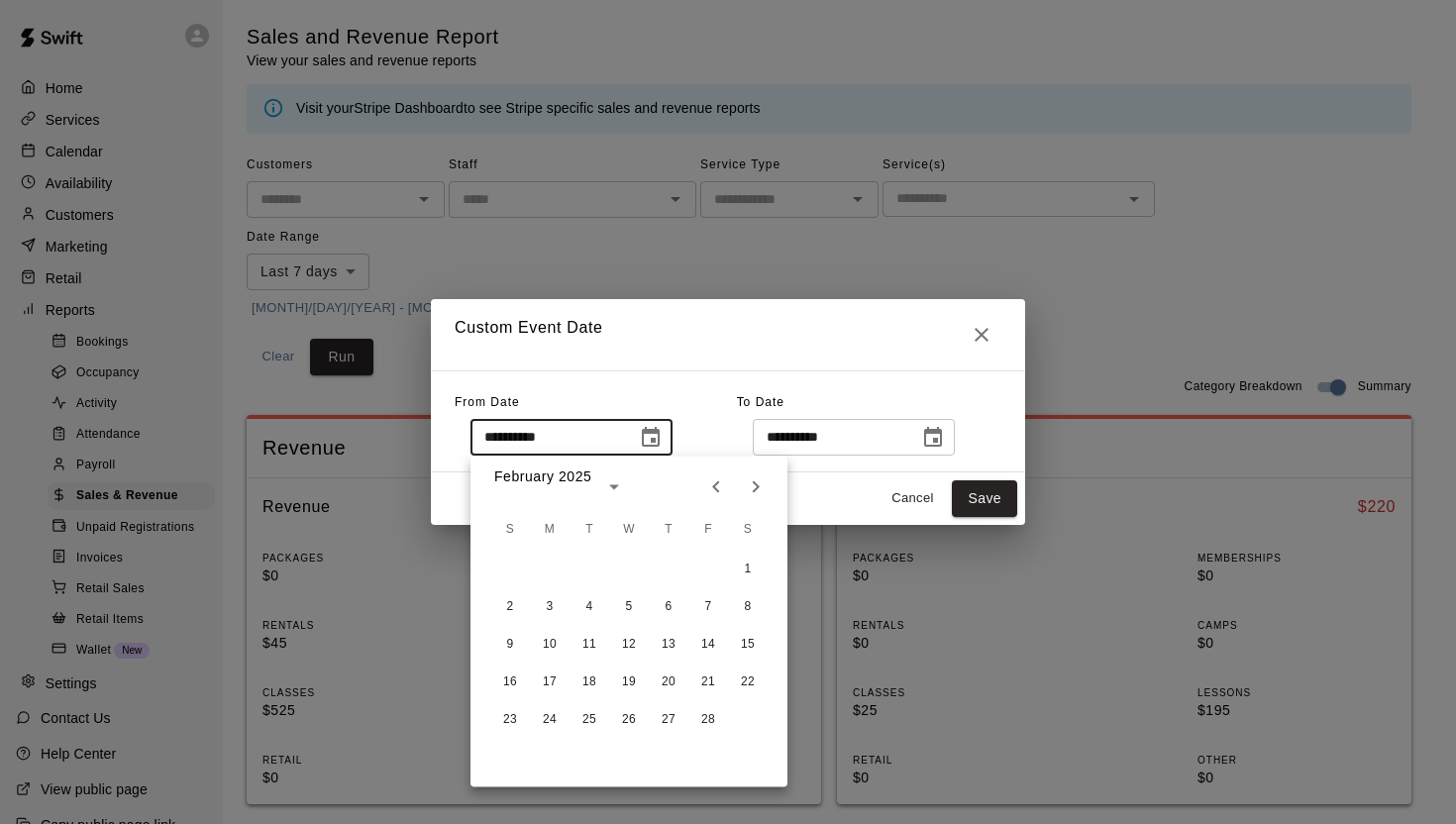 click 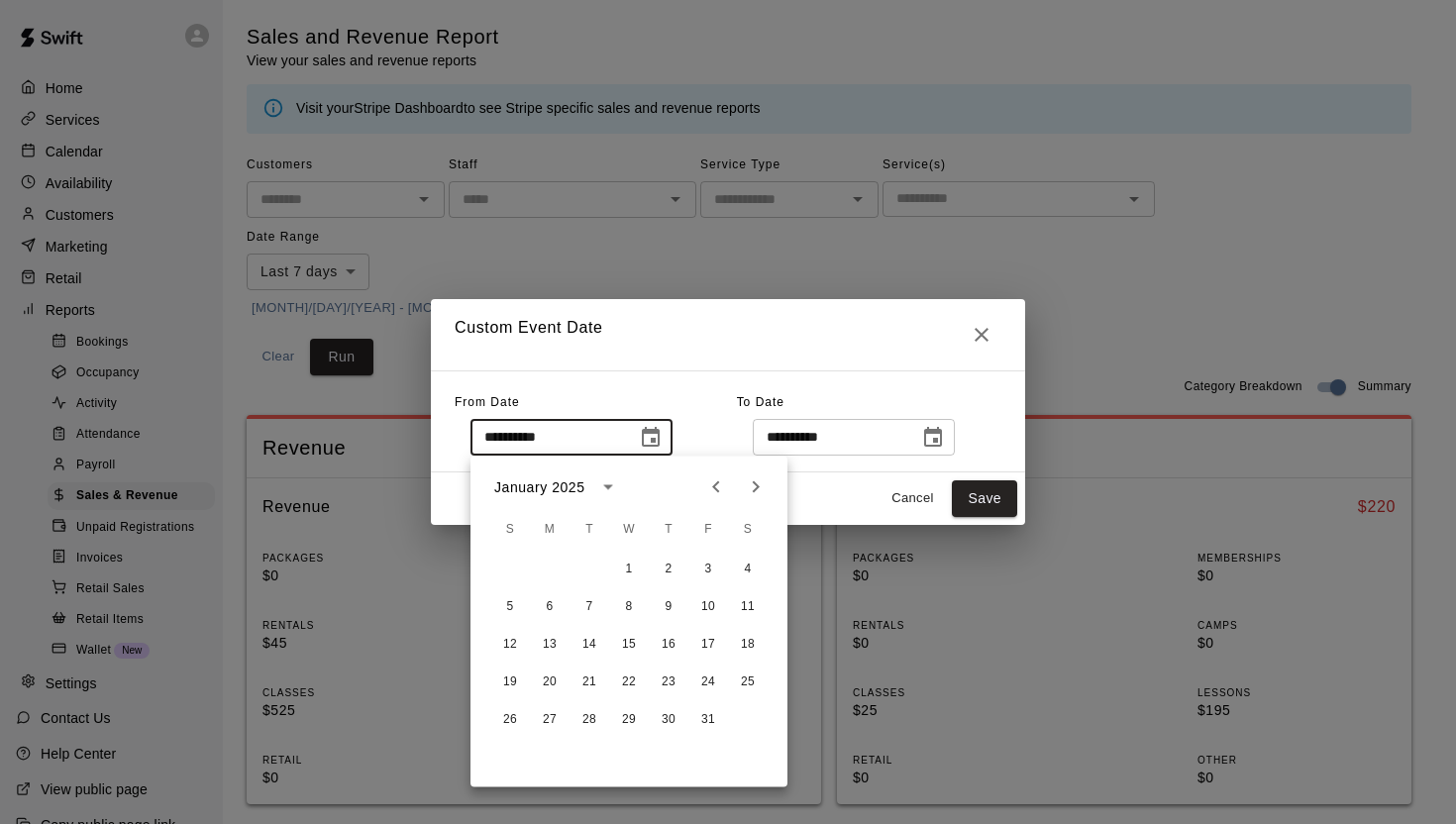 click 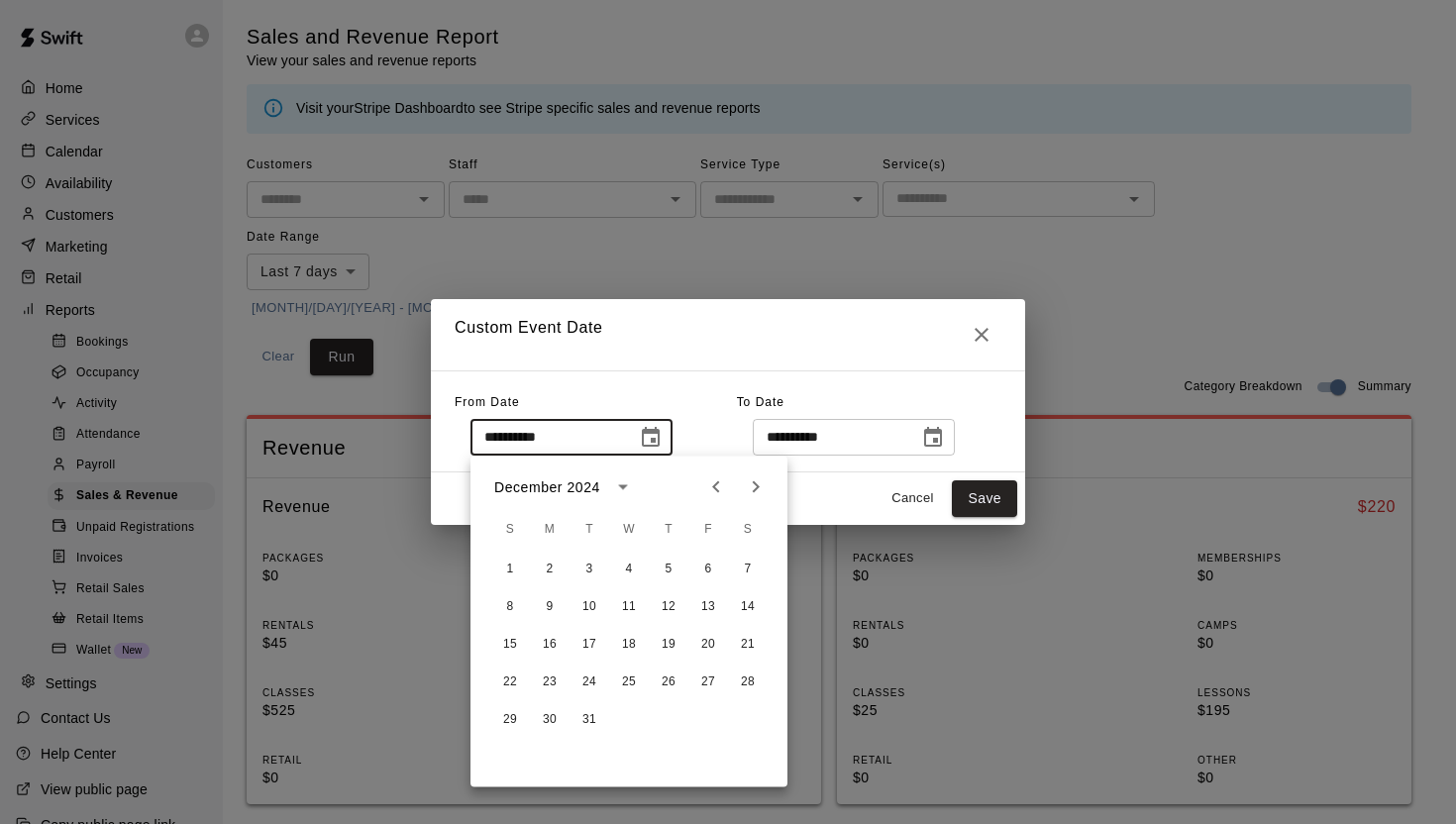 click 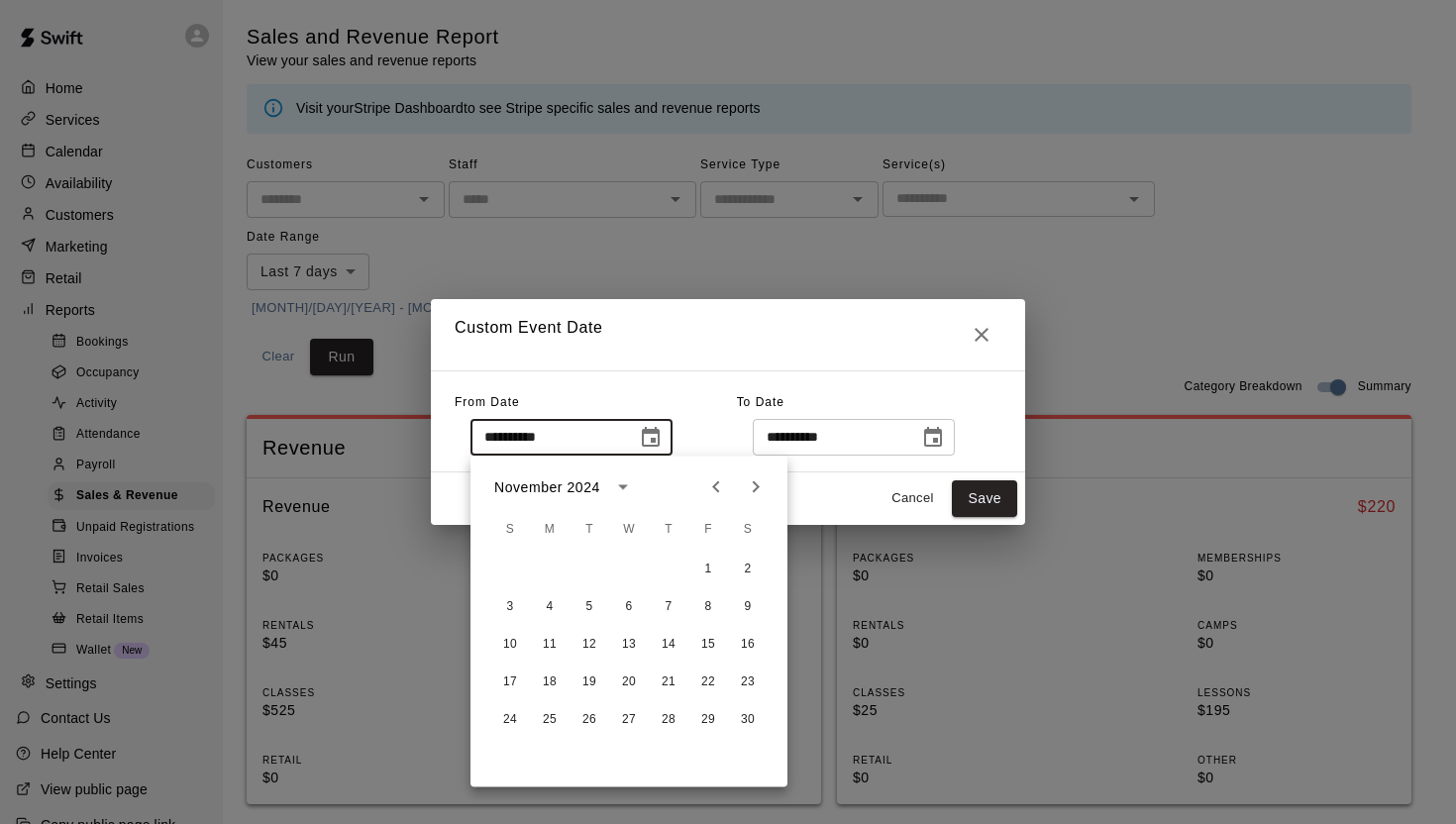 click 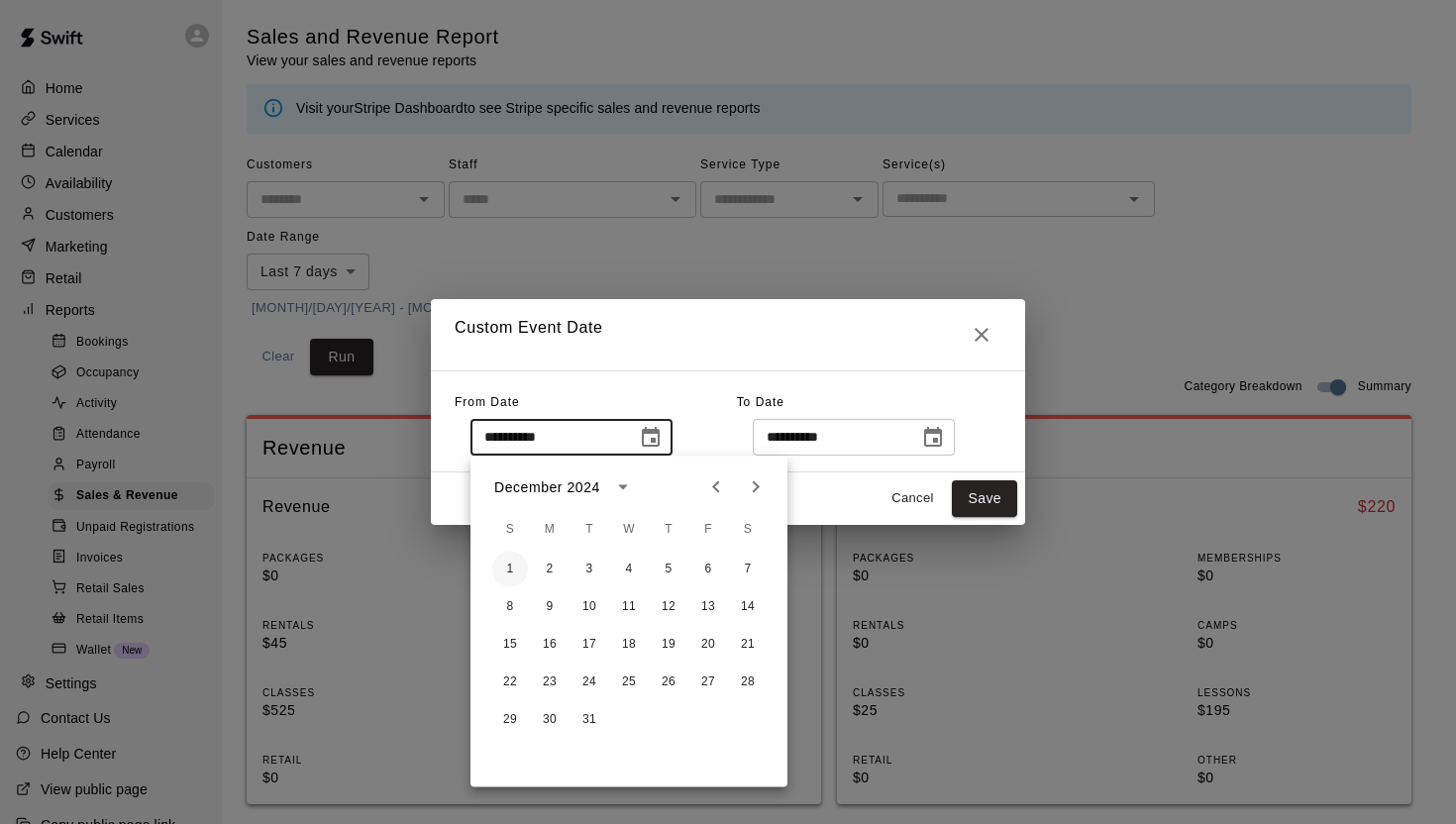 click on "1" at bounding box center [510, 569] 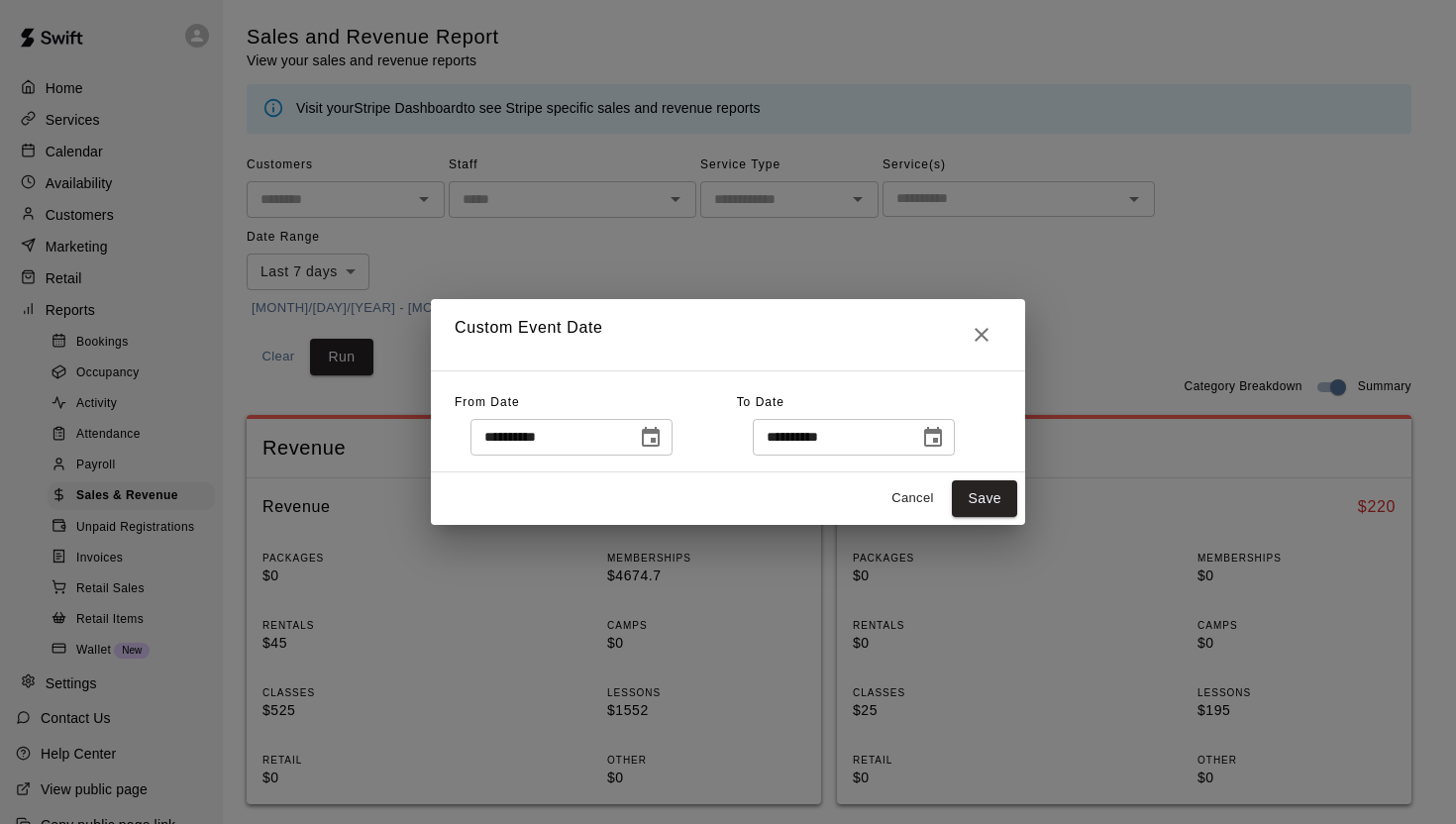 click 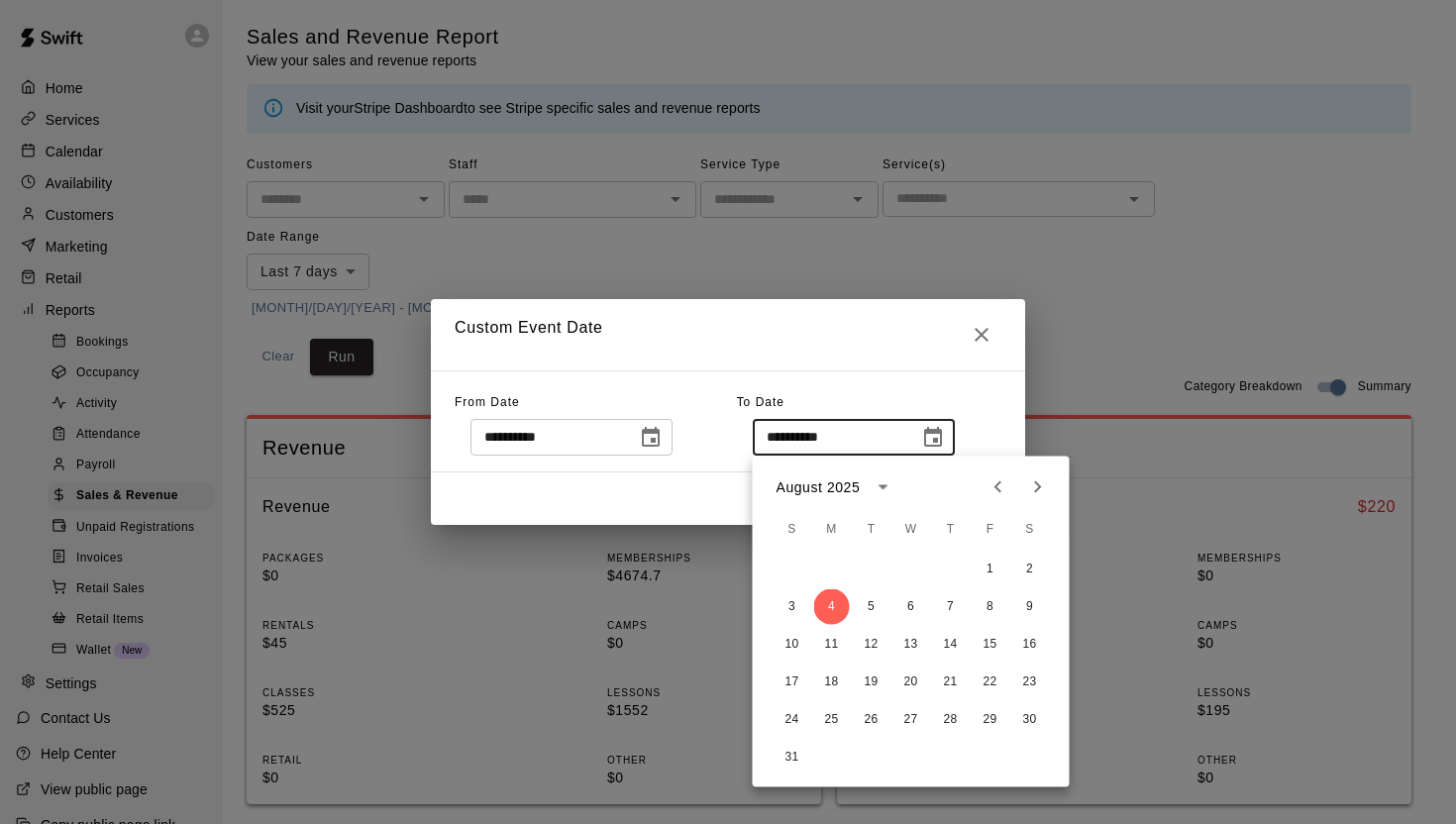 click on "**********" at bounding box center (869, 421) 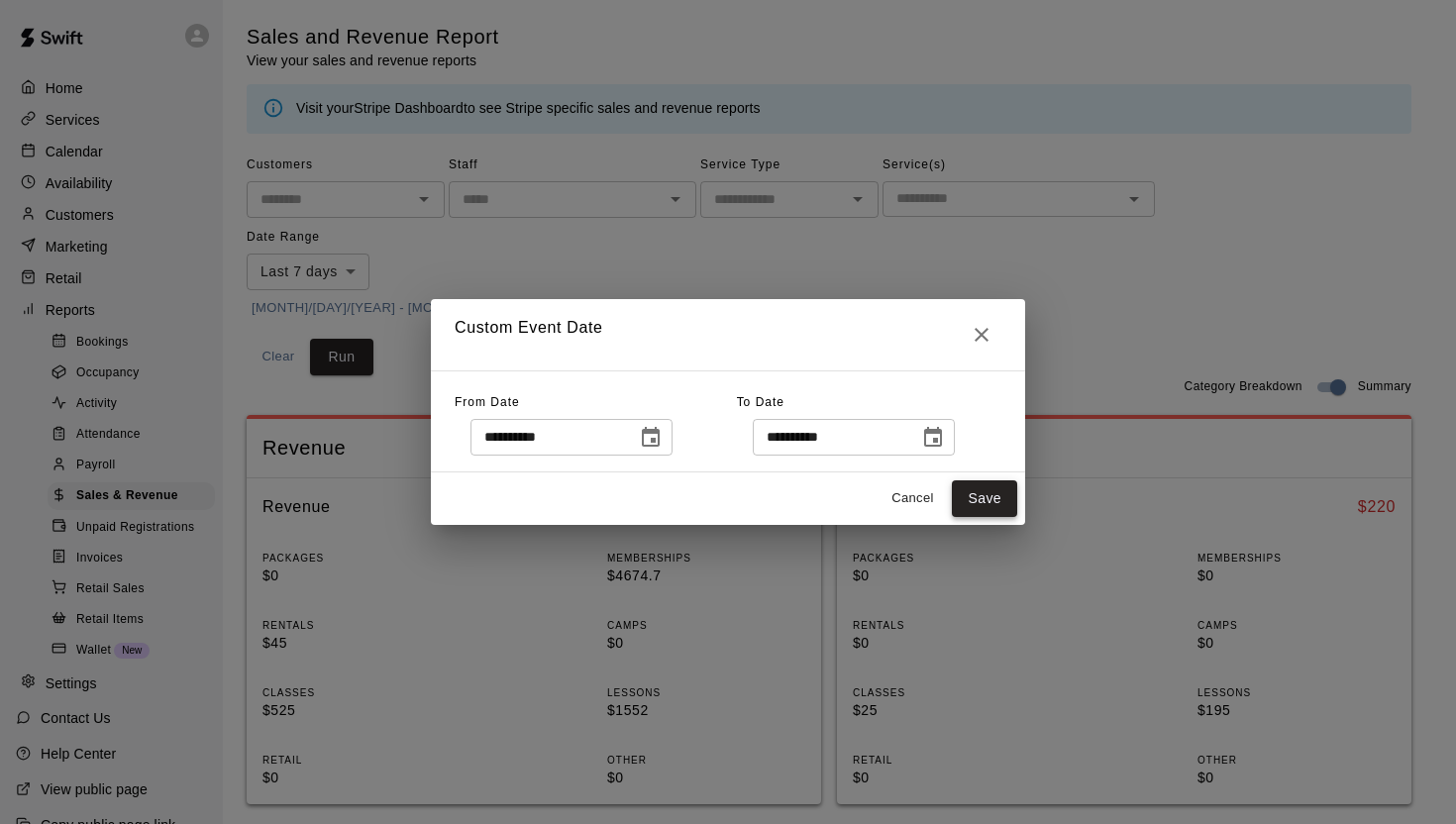 click on "Save" at bounding box center [985, 498] 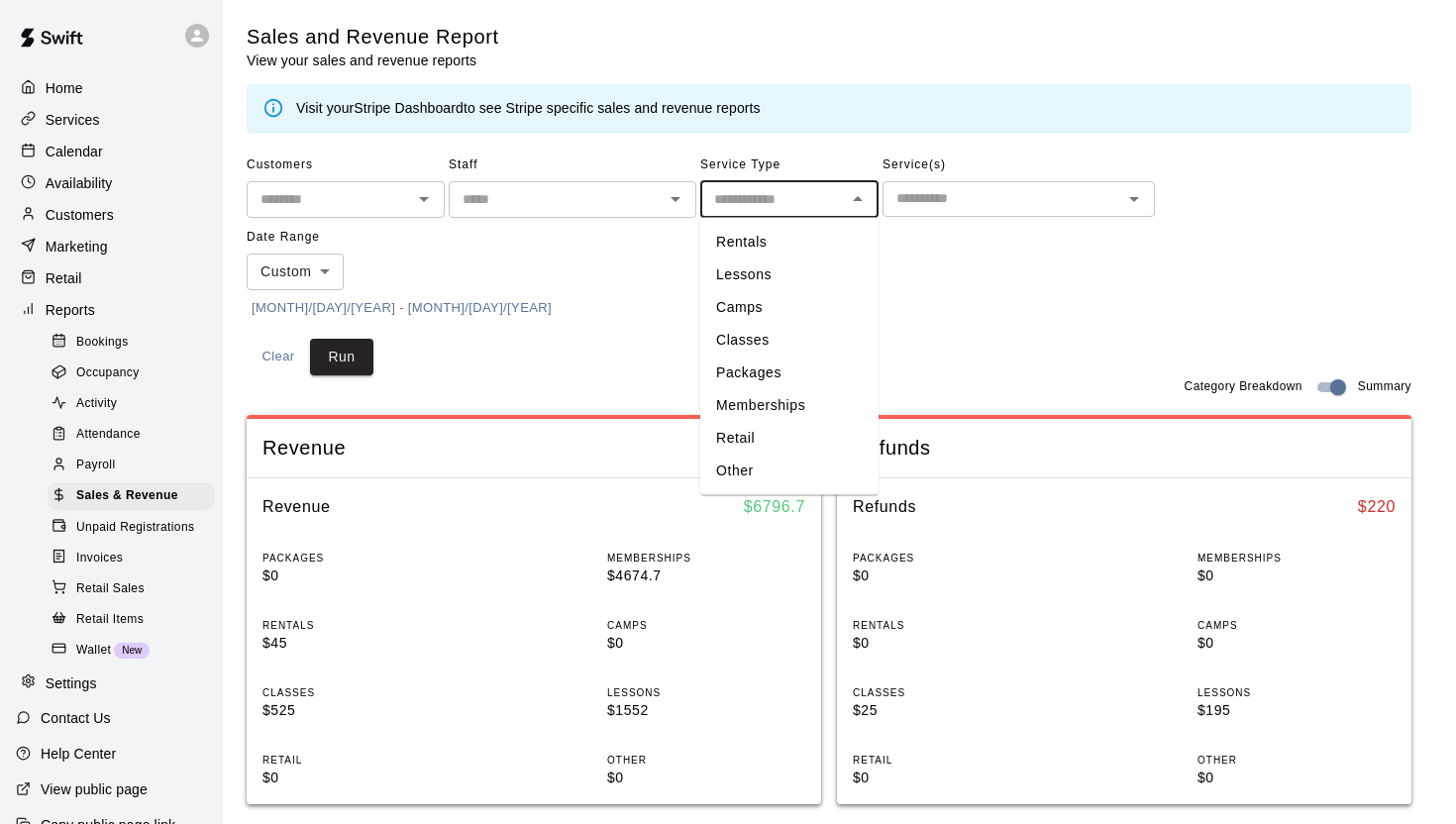 click at bounding box center [773, 199] 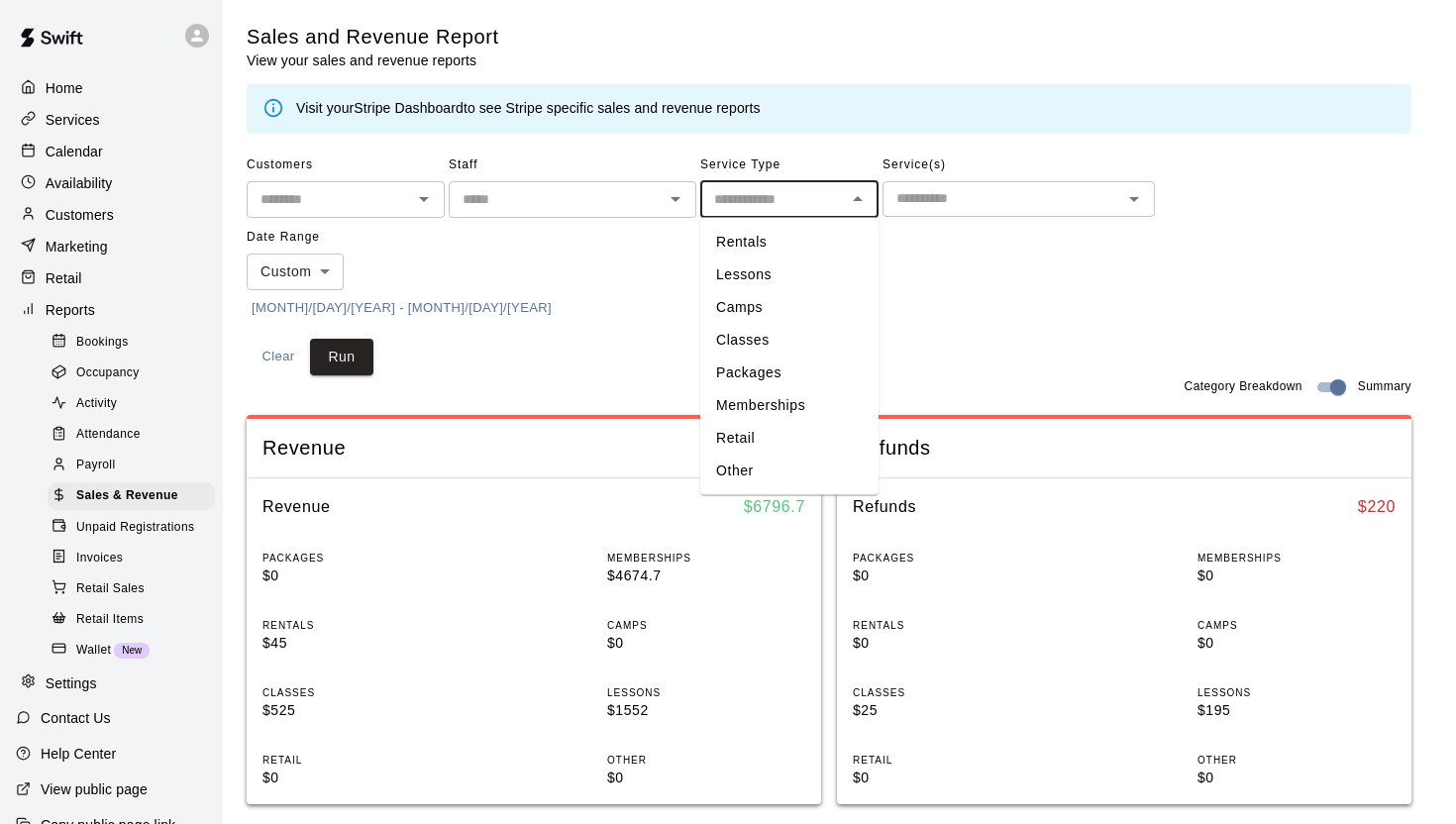 click on "Classes" at bounding box center (789, 340) 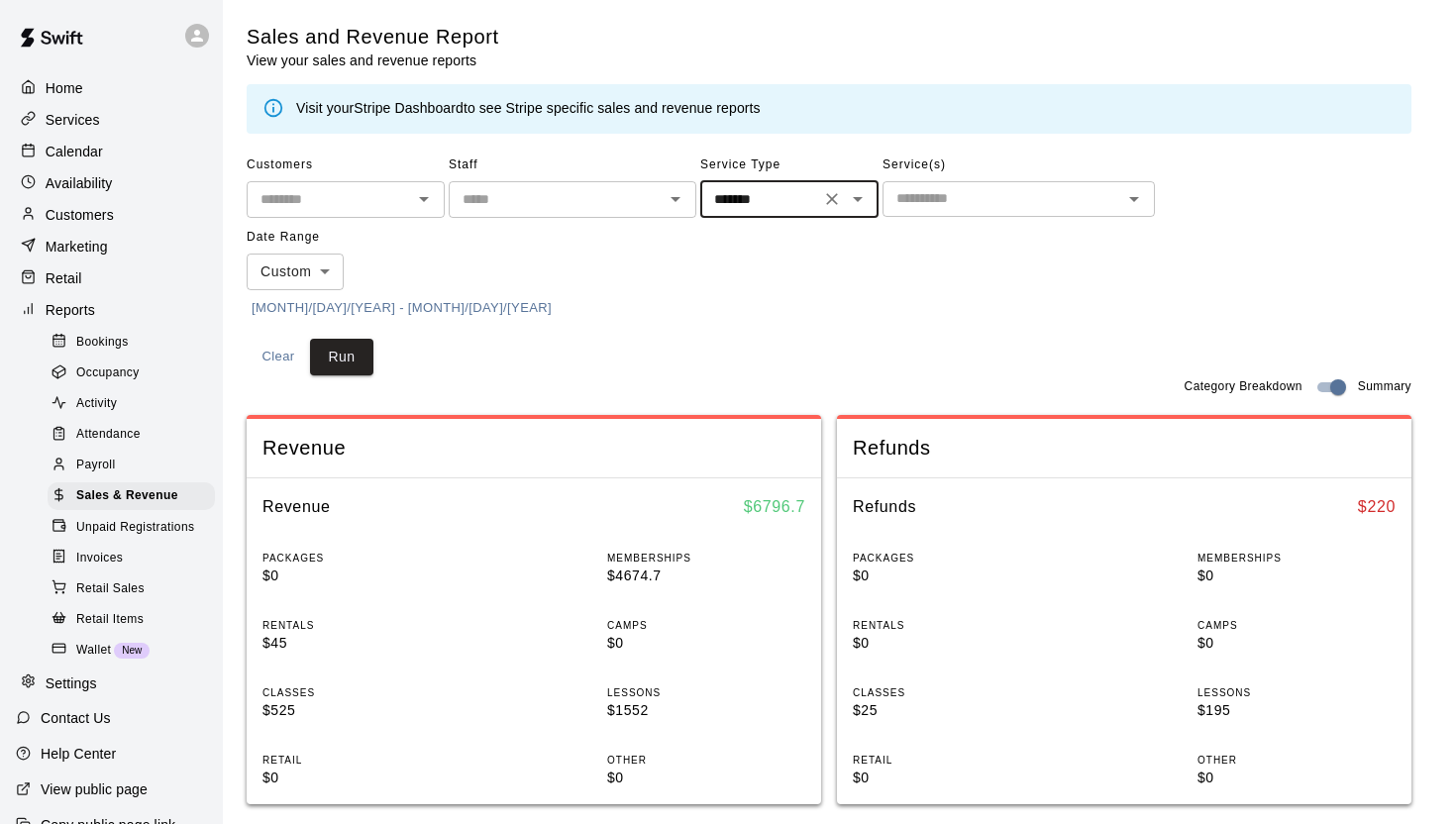 click on "Service(s) ​" at bounding box center [1018, 183] 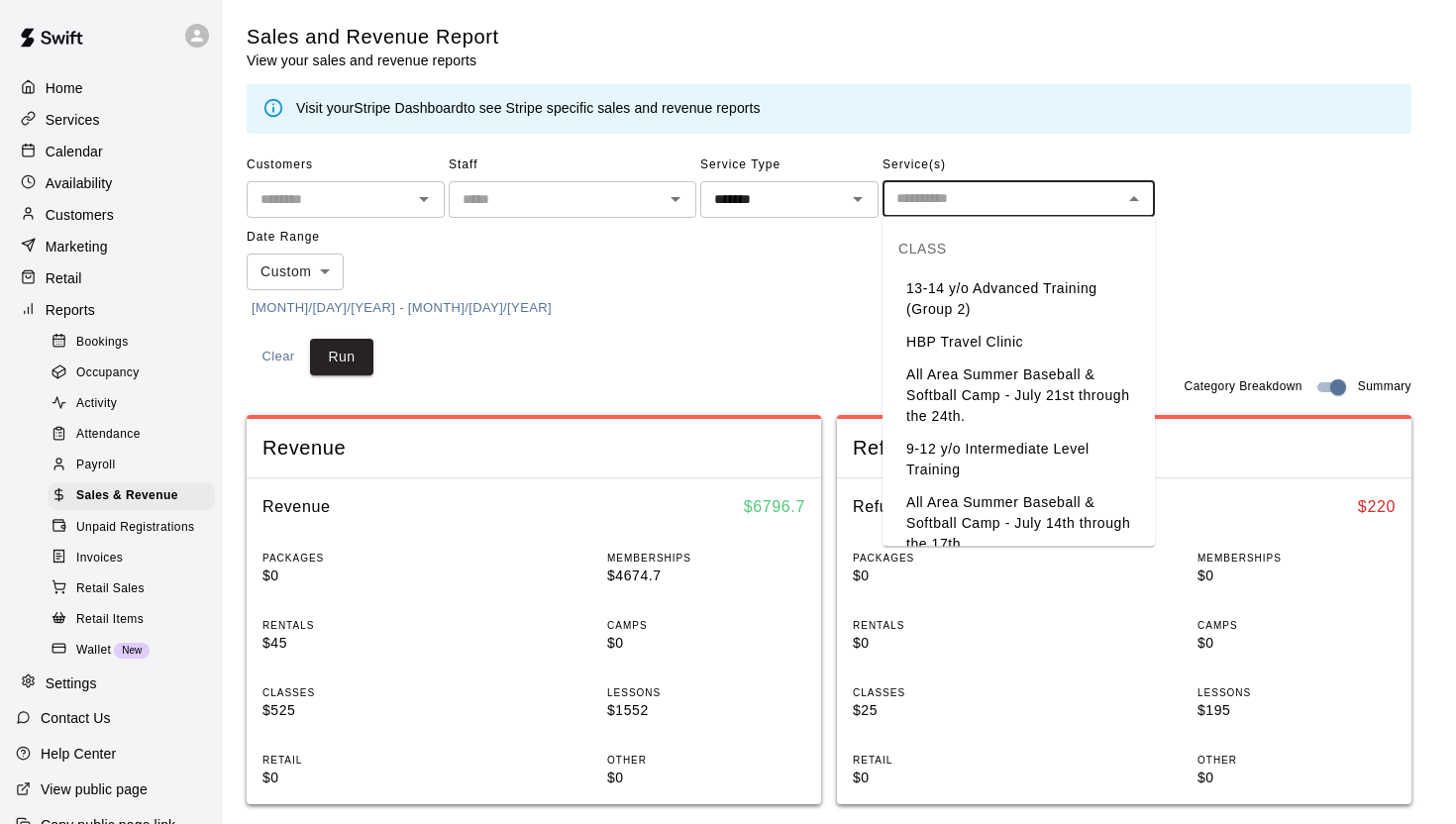 click at bounding box center [1002, 198] 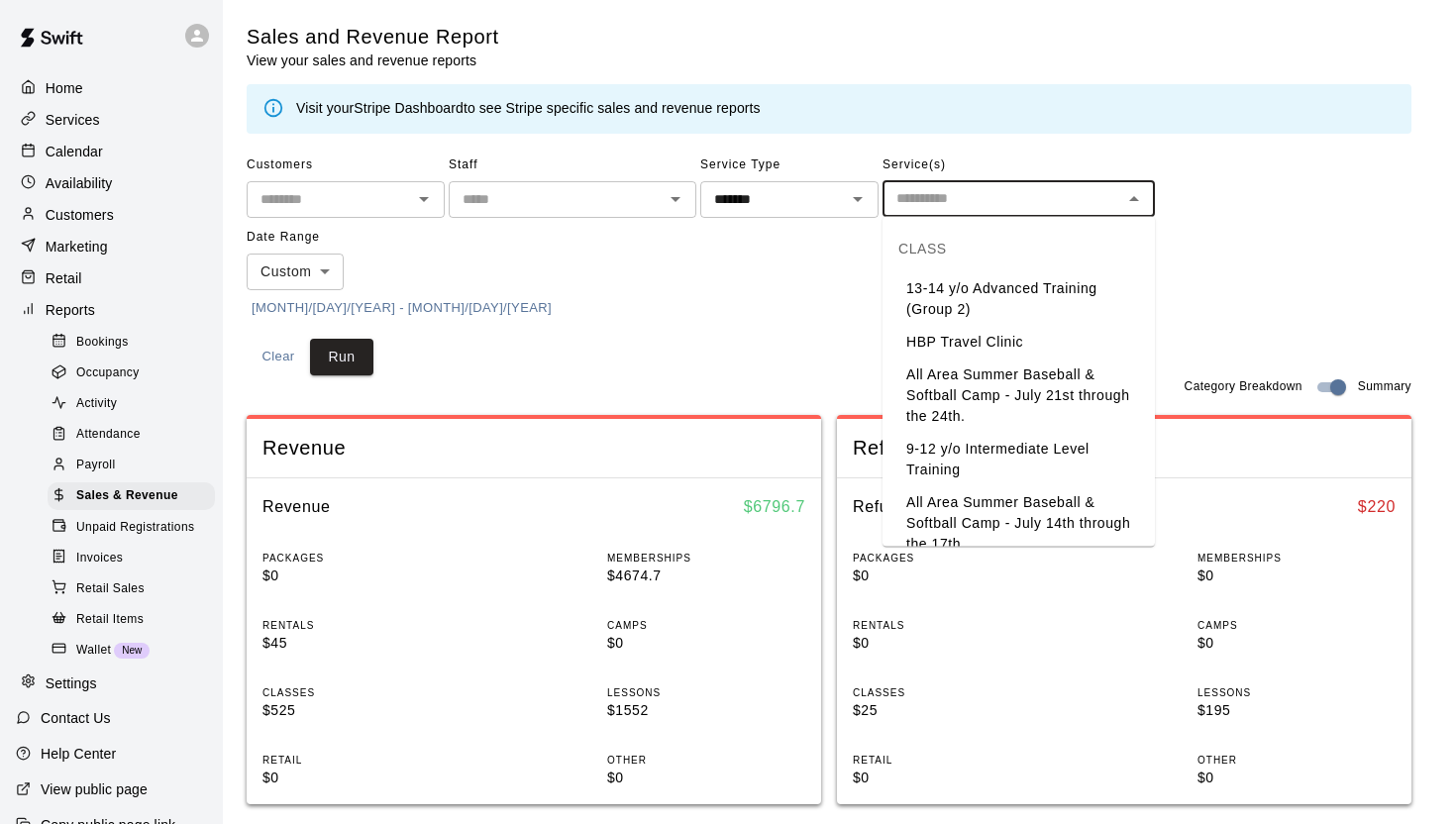 click on "All Area Summer Baseball & Softball Camp - July 21st through the 24th." at bounding box center (1018, 395) 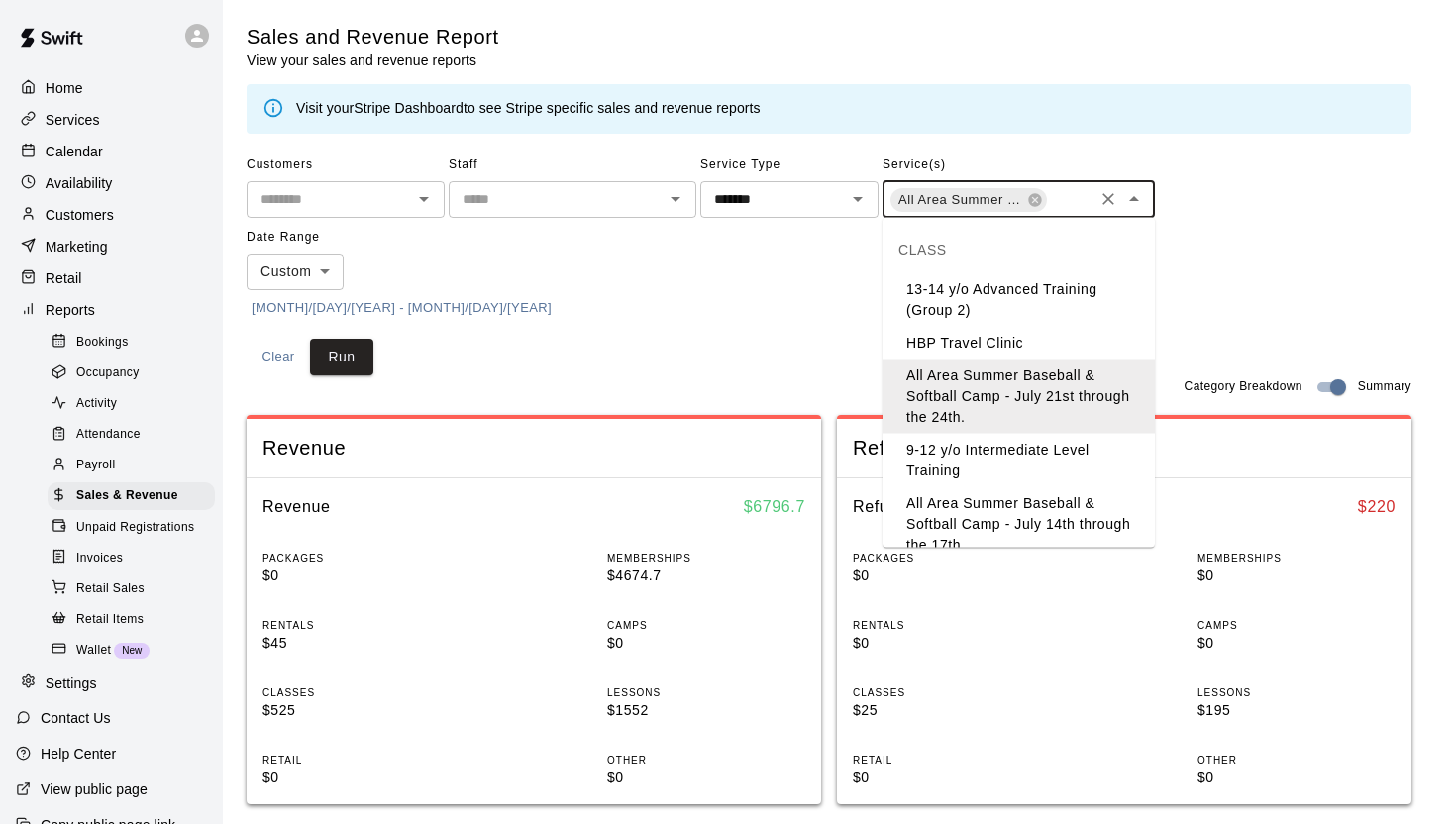 click at bounding box center [1070, 201] 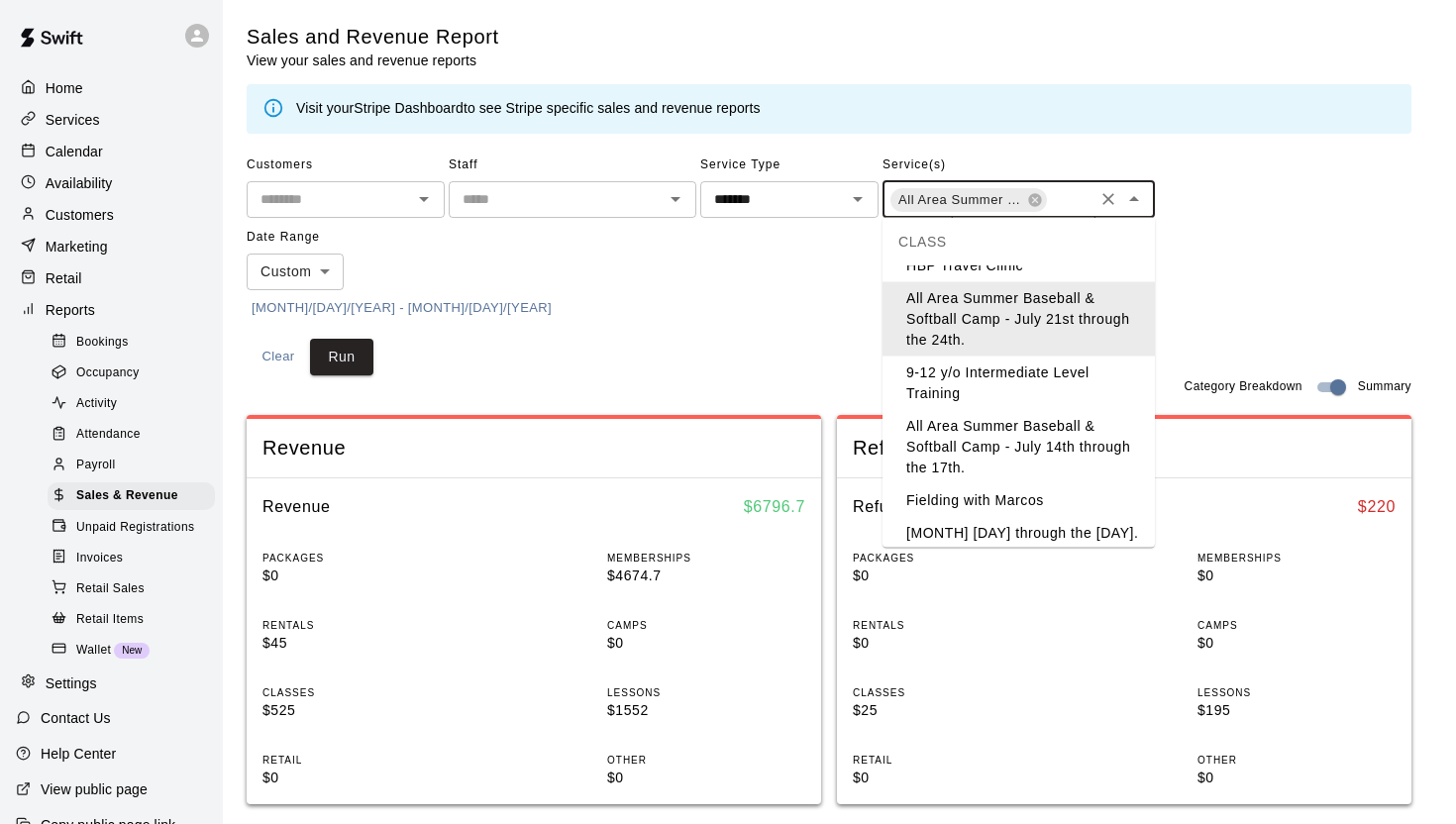 scroll, scrollTop: 95, scrollLeft: 0, axis: vertical 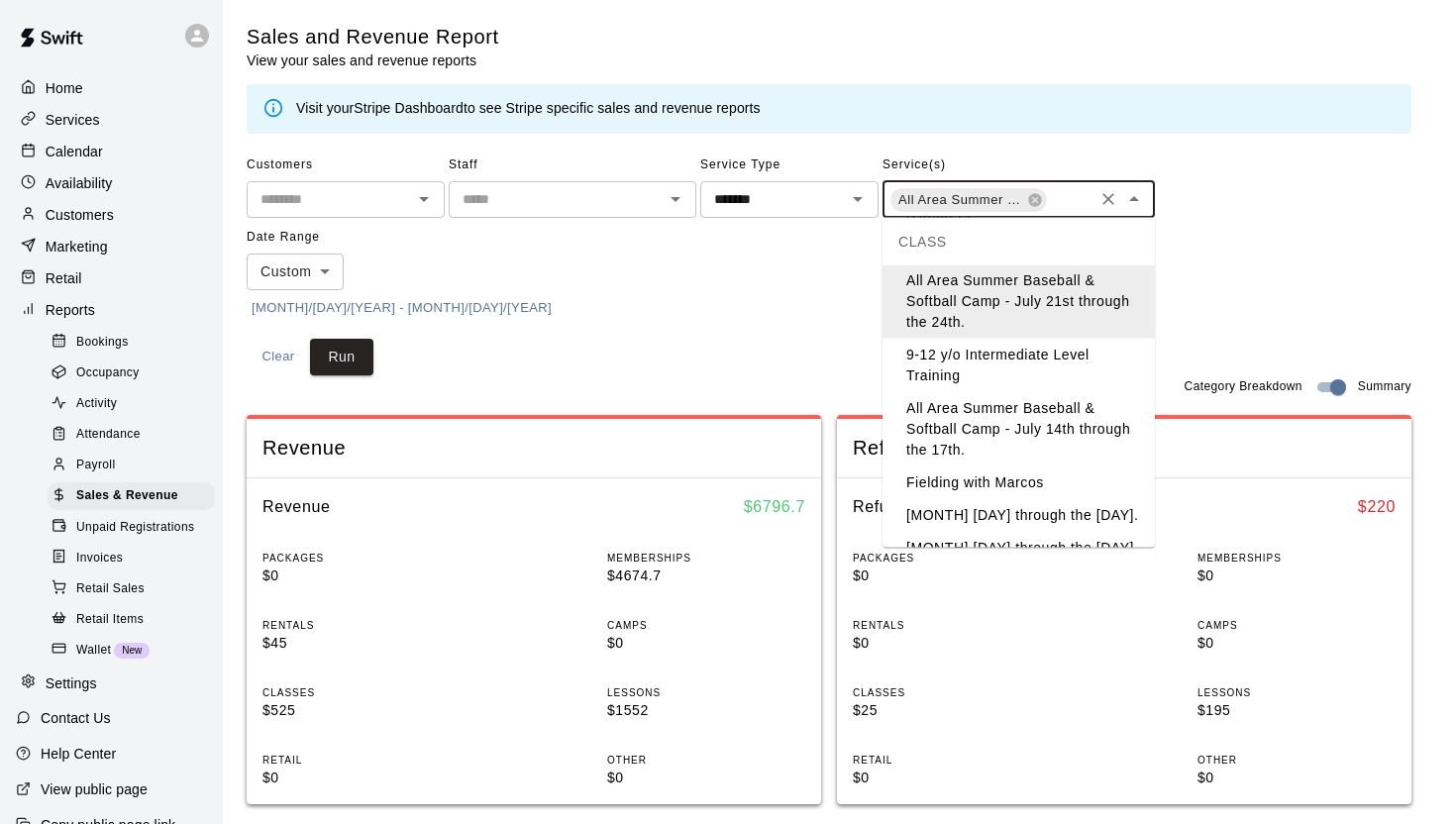 click on "All Area Summer Baseball & Softball Camp - July 14th through the 17th." at bounding box center [1018, 429] 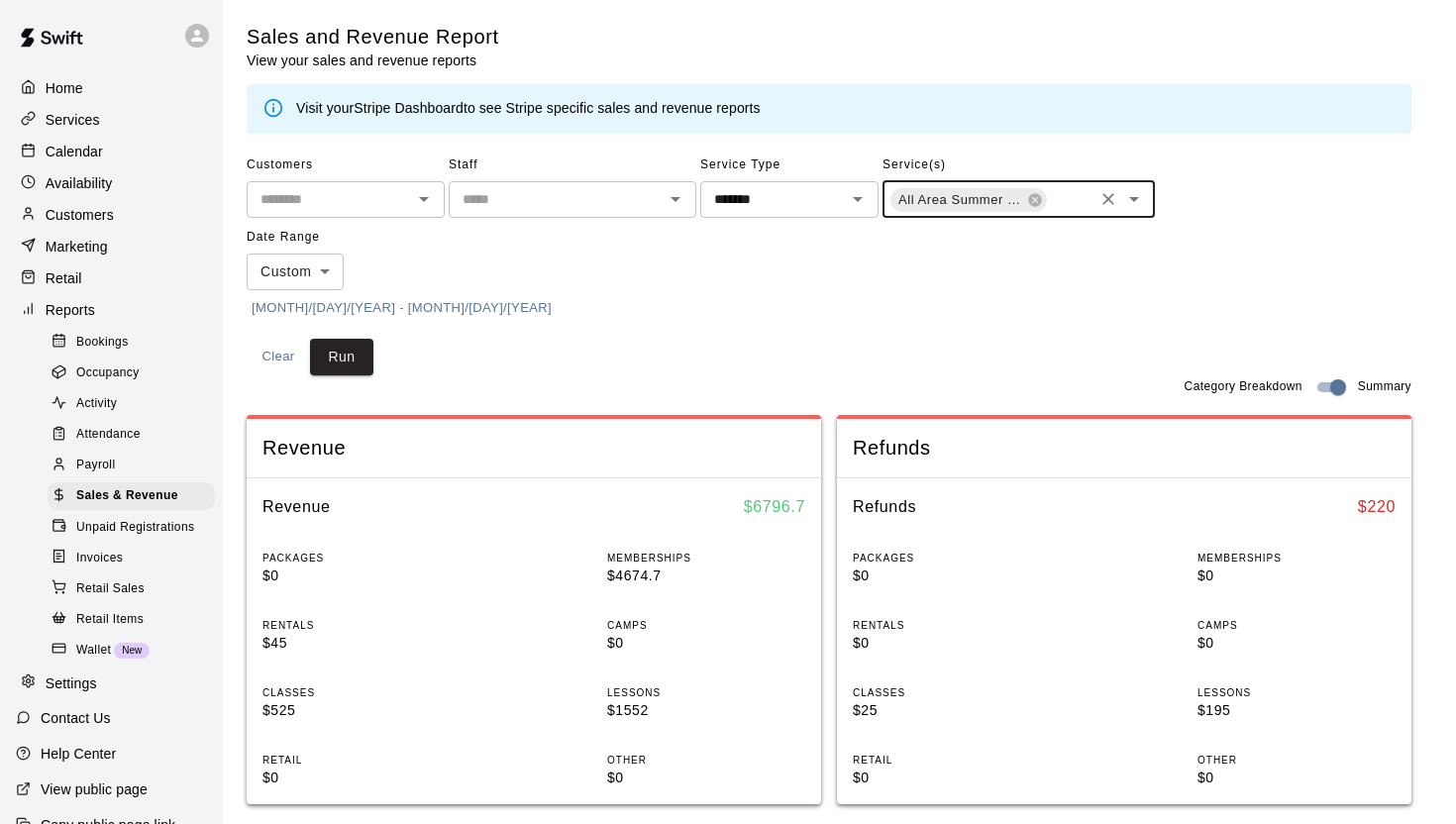 click at bounding box center (1070, 201) 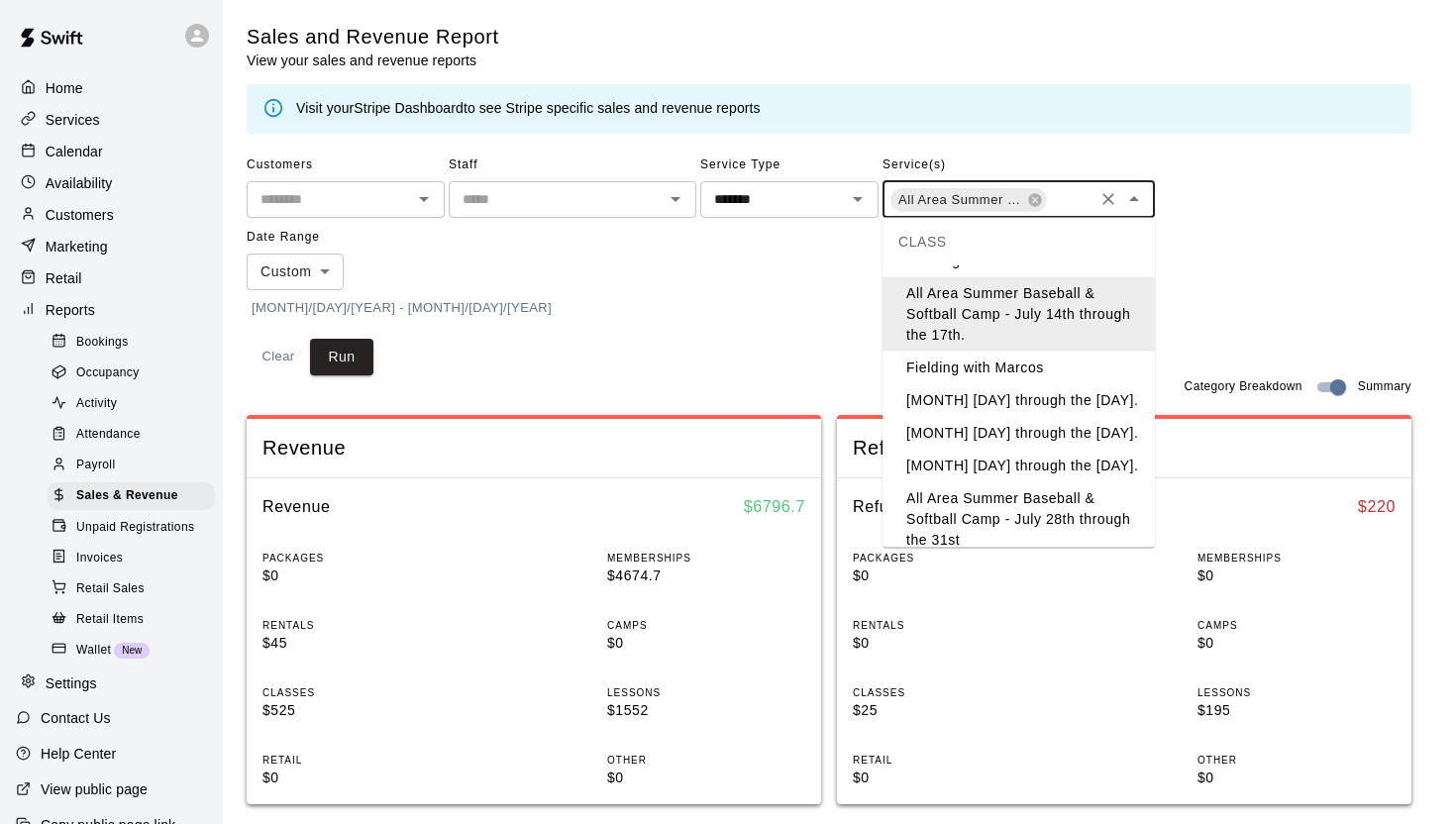 scroll, scrollTop: 289, scrollLeft: 0, axis: vertical 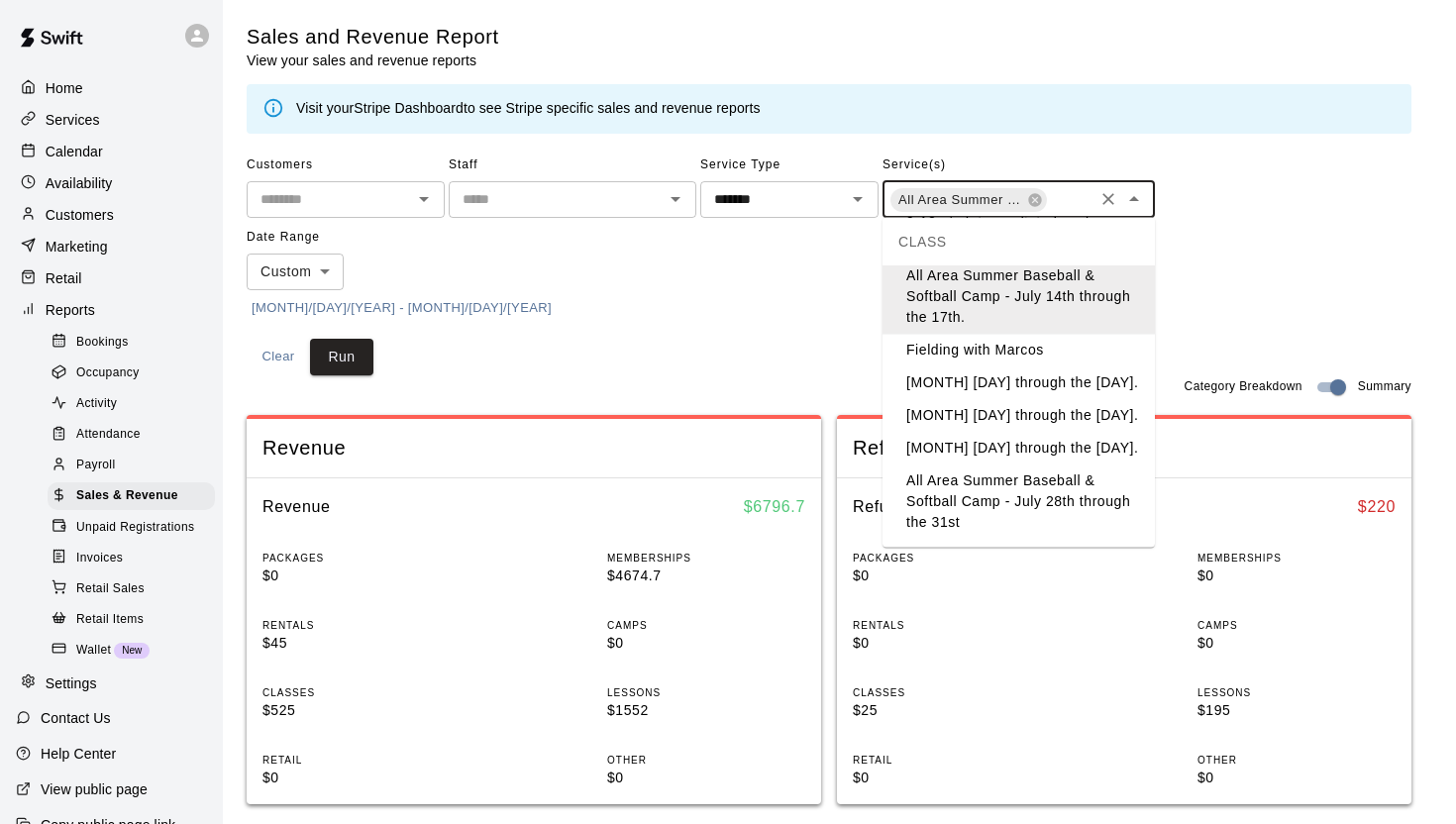 click on "All Area Summer Baseball & Softball Camp - July 28th through the 31st" at bounding box center (1018, 502) 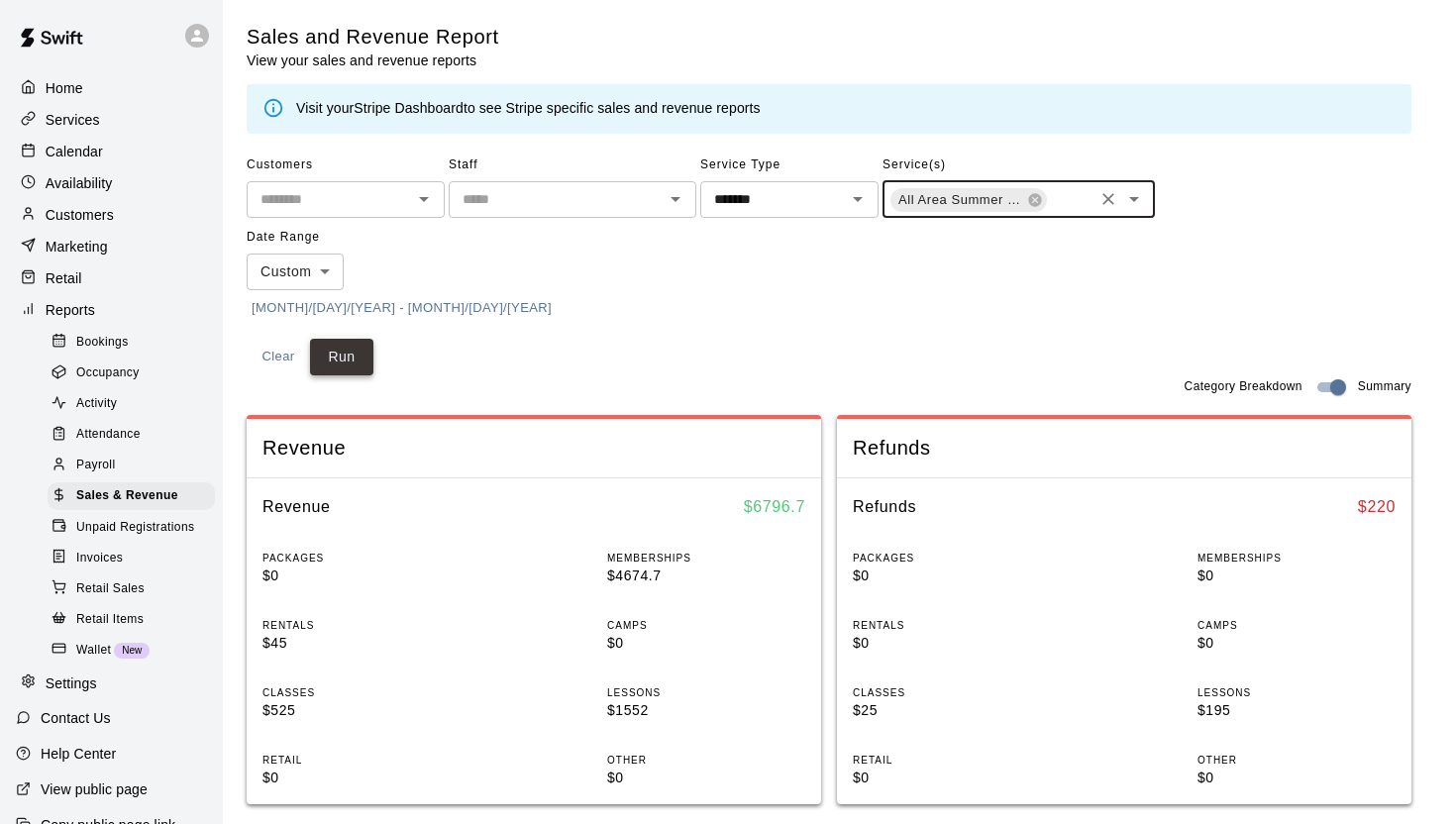 click on "Run" at bounding box center (342, 357) 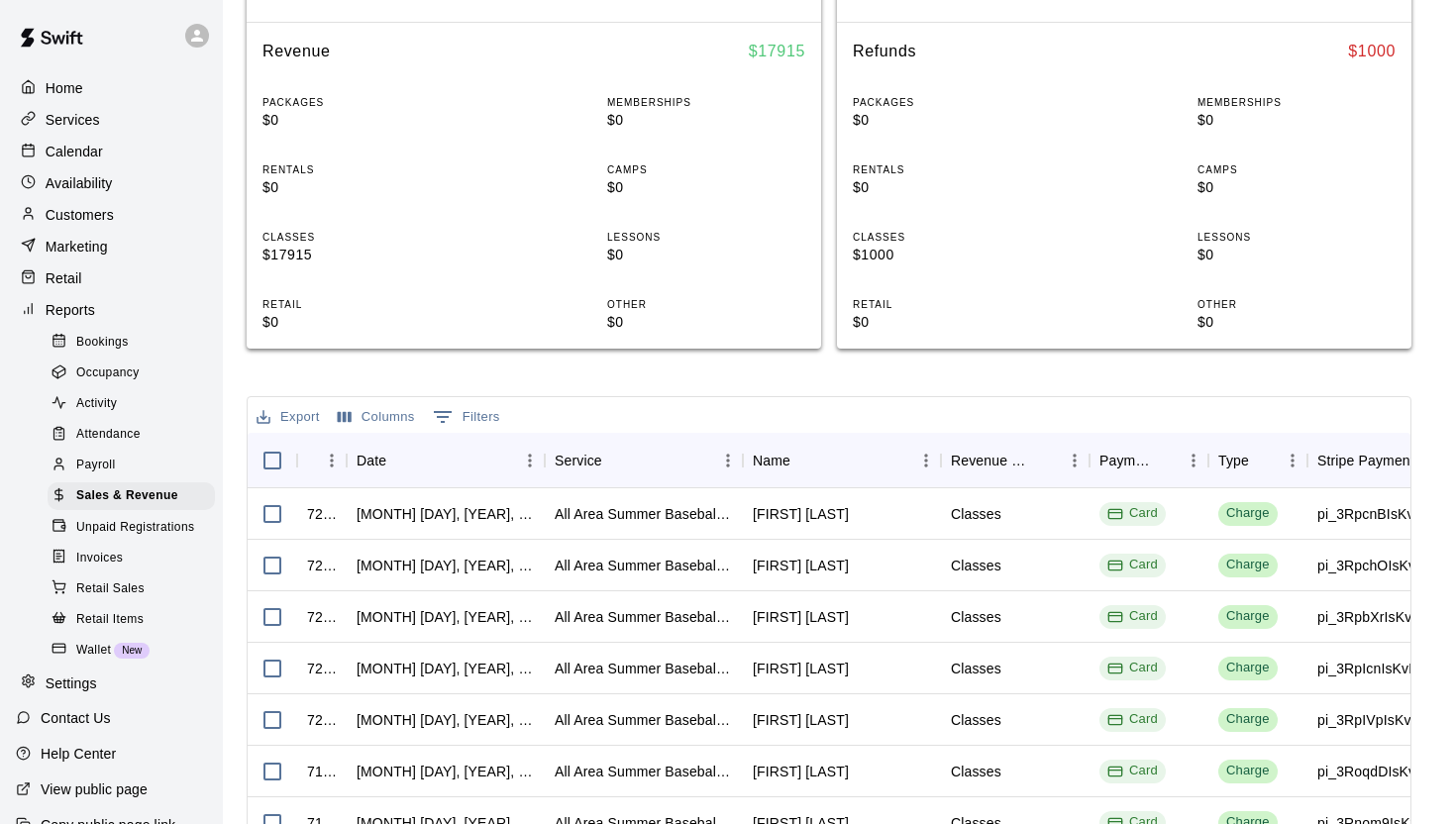 scroll, scrollTop: 481, scrollLeft: 0, axis: vertical 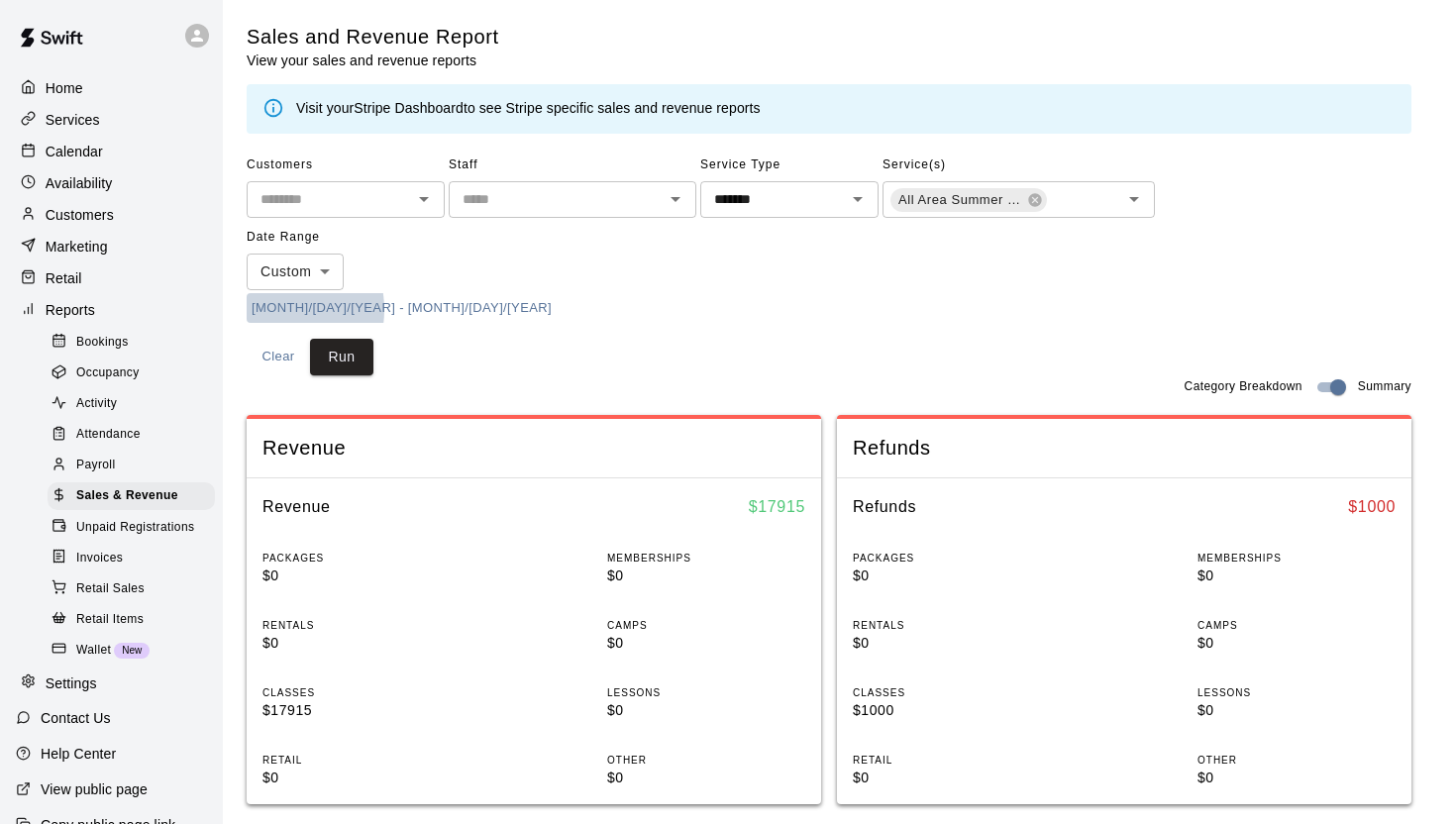 click on "[MONTH]/[DAY]/[YEAR] - [MONTH]/[DAY]/[YEAR]" at bounding box center [401, 308] 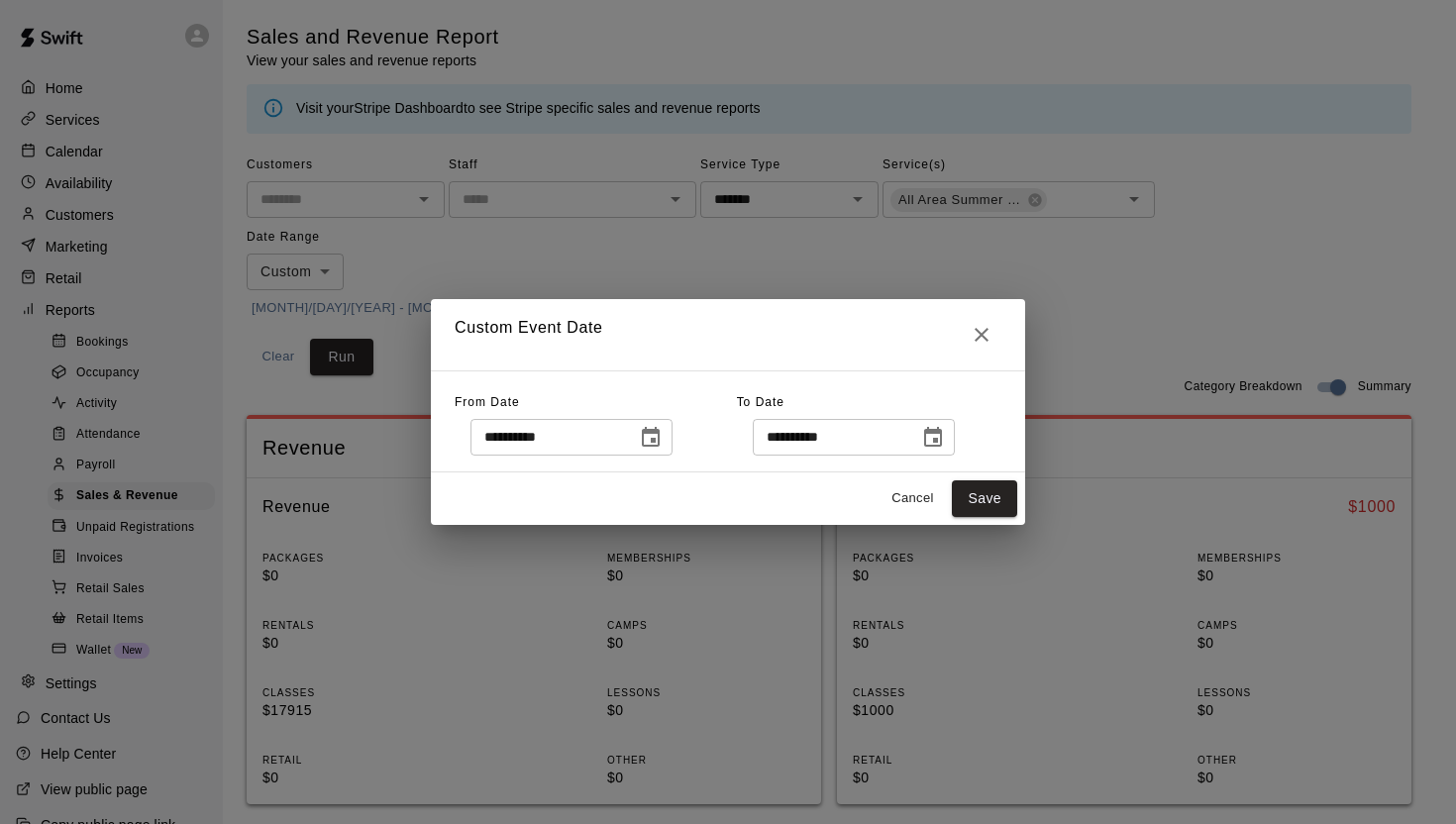 click at bounding box center [651, 438] 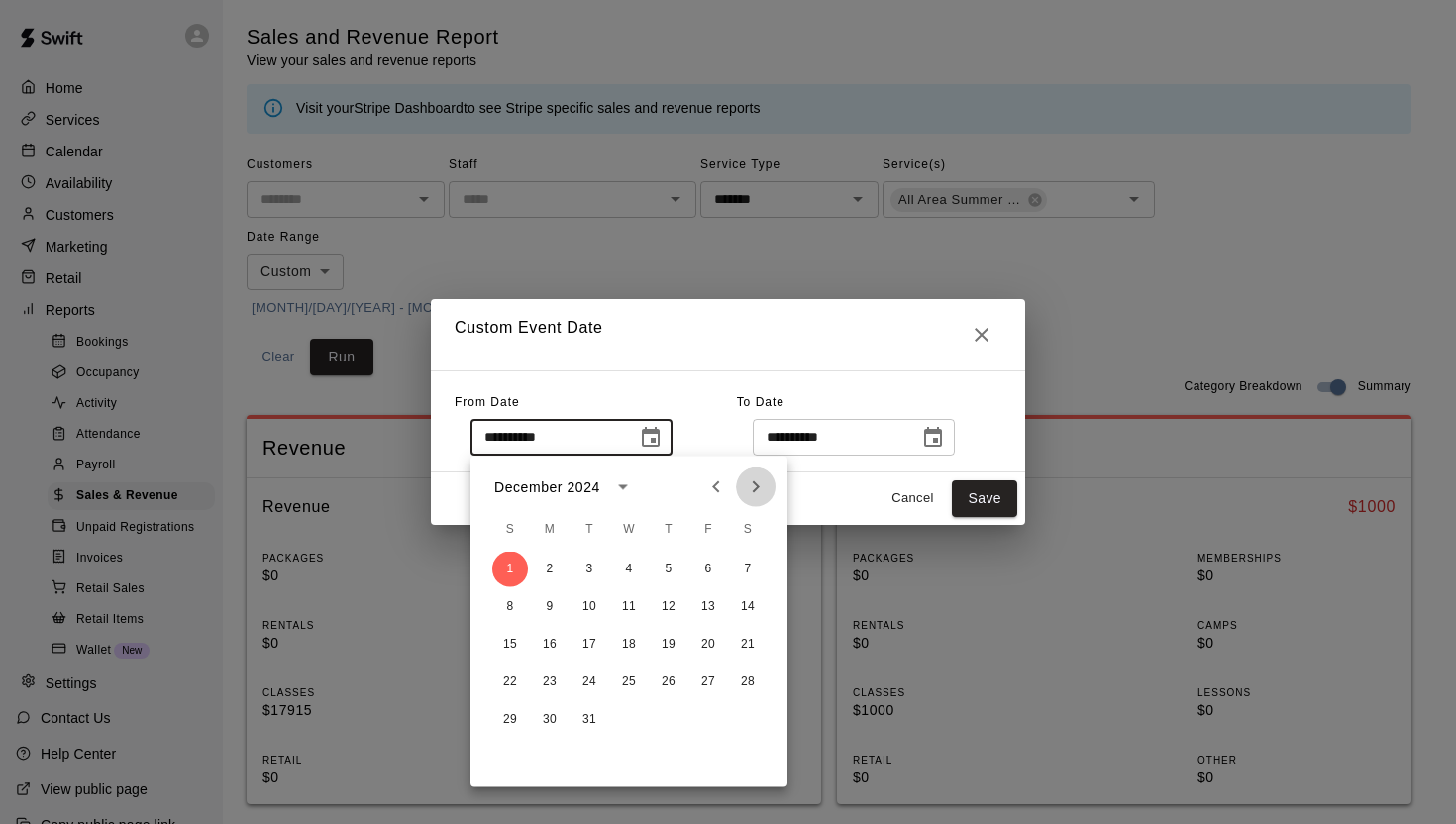 click 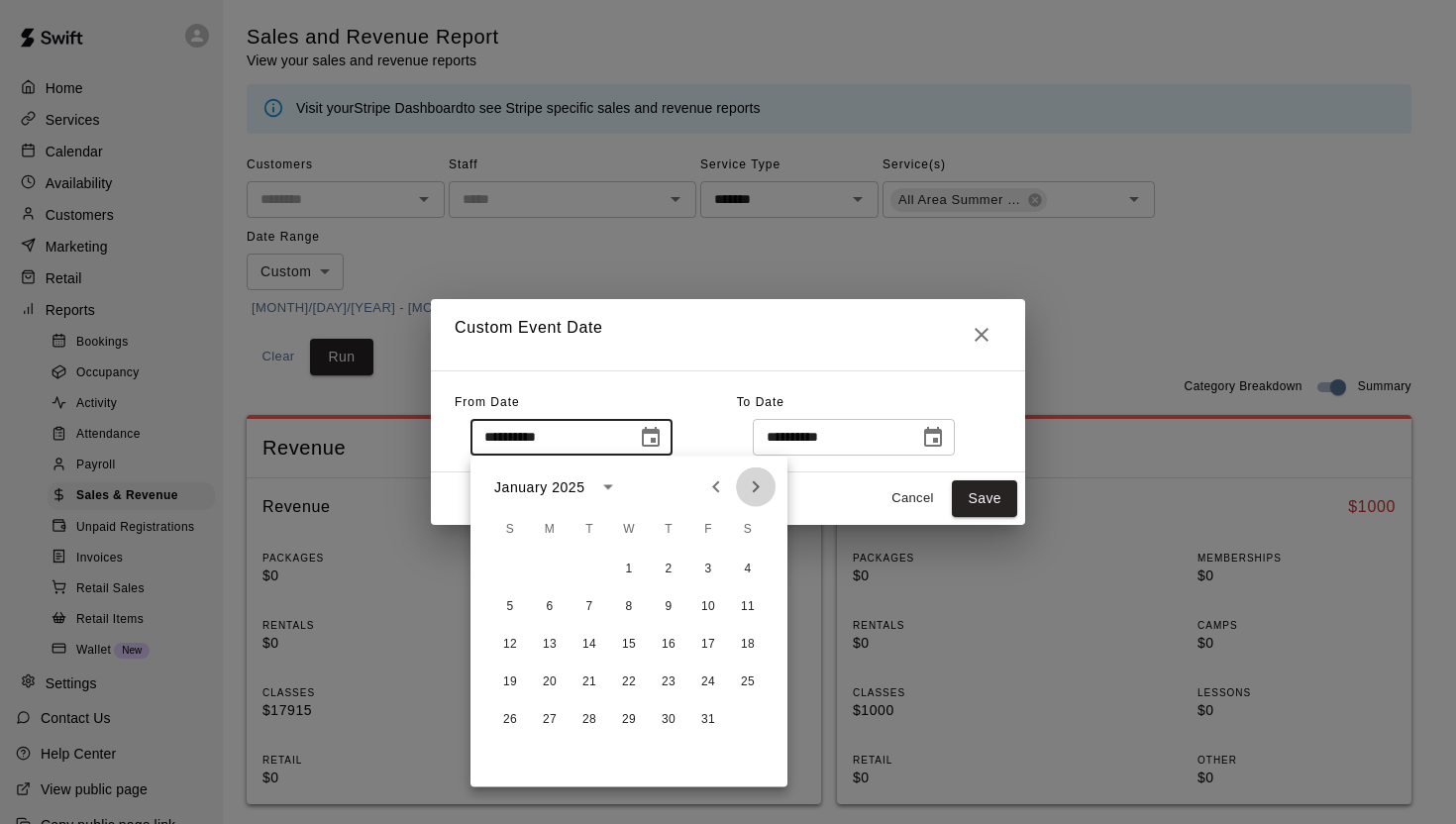 click 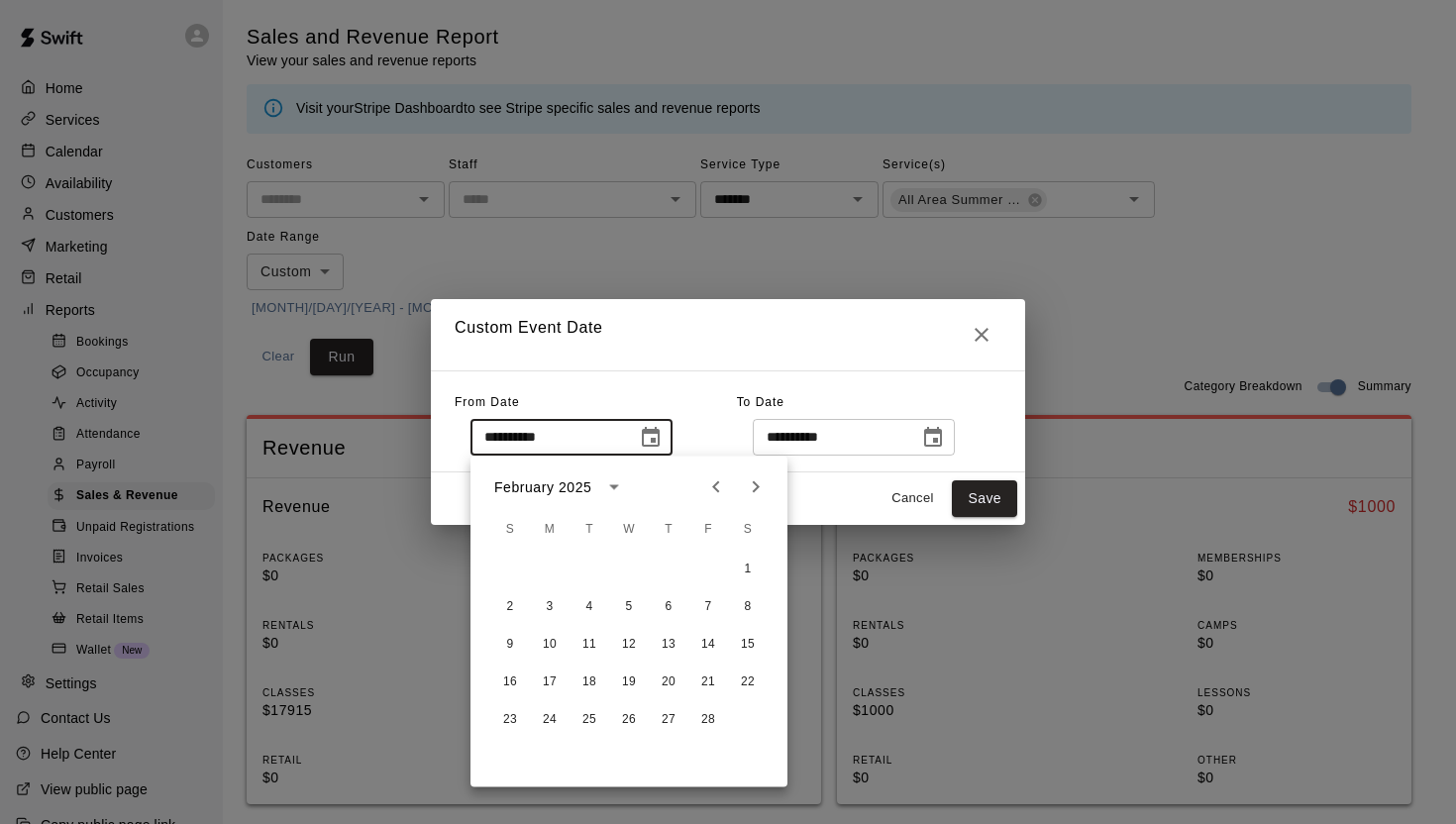 click 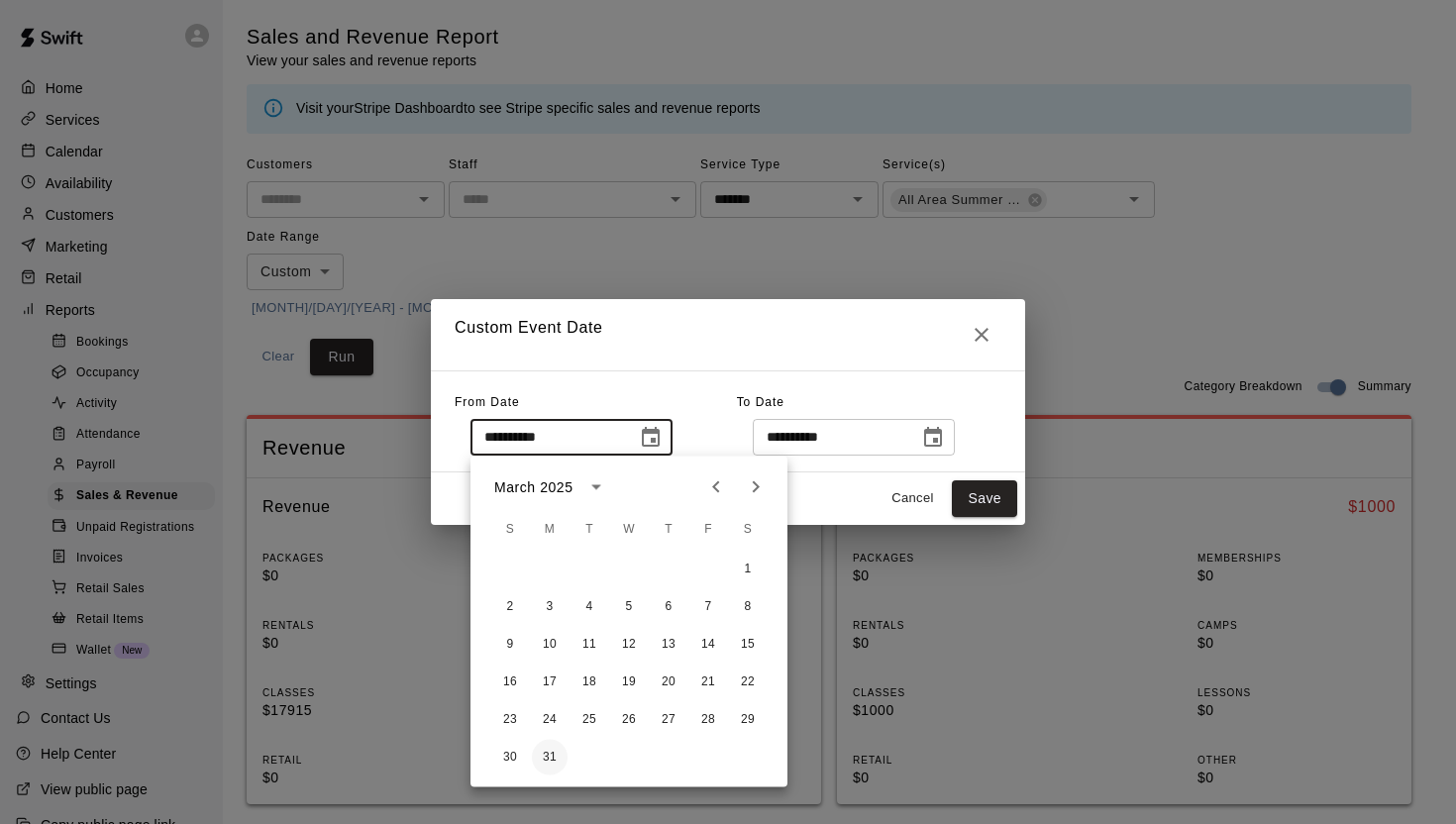 click on "31" at bounding box center [550, 758] 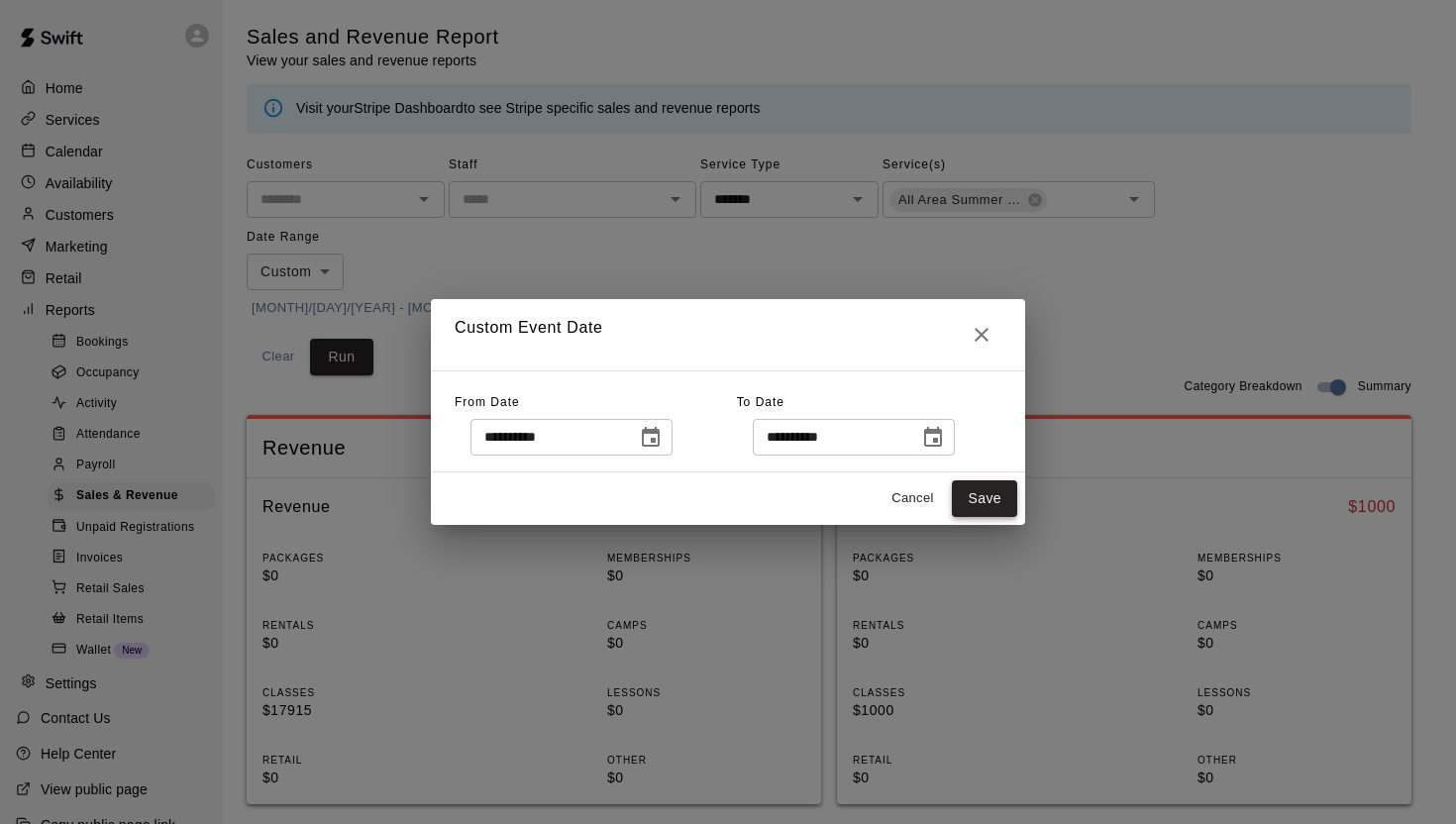 click on "Save" at bounding box center (985, 498) 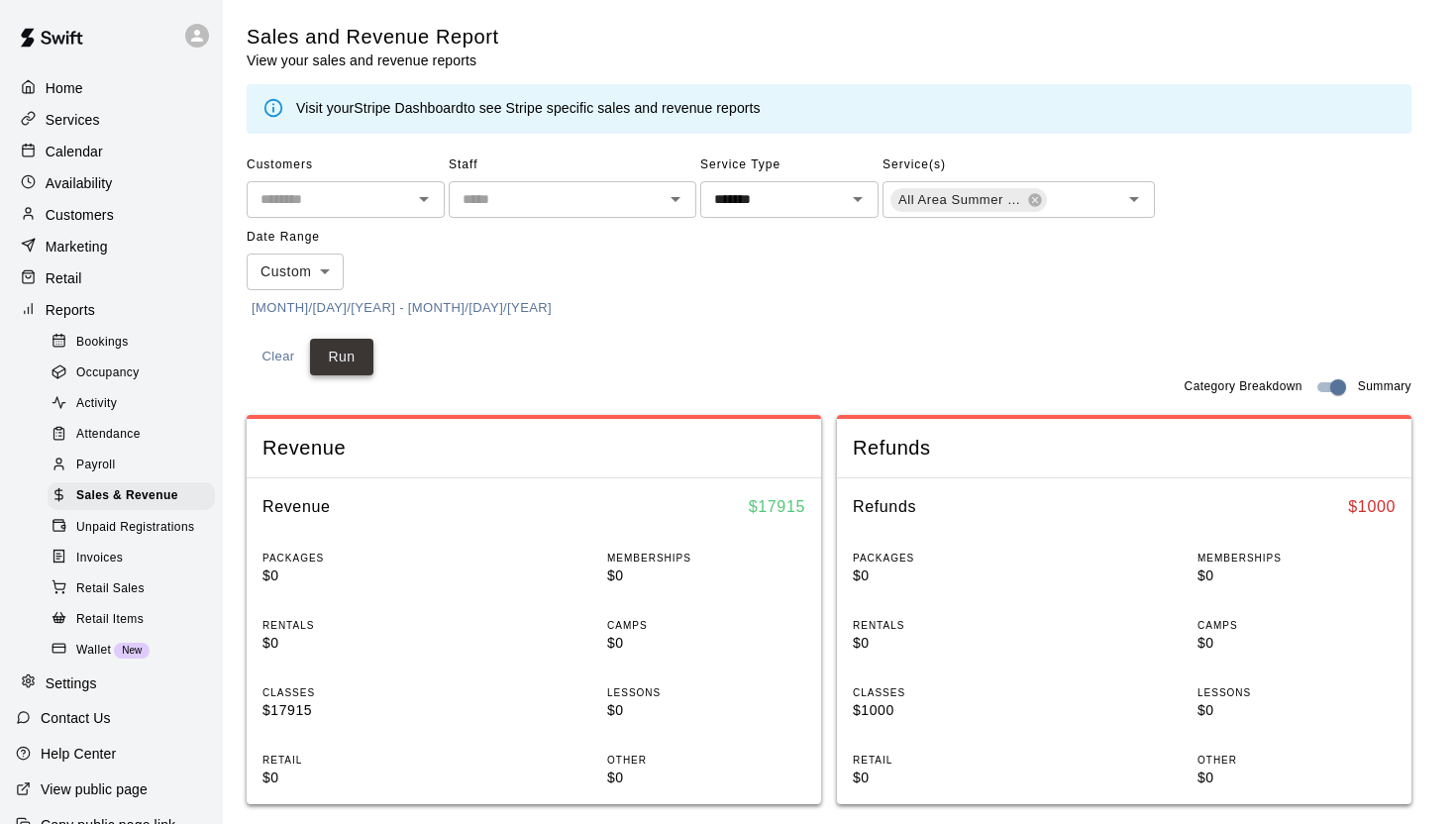 click on "Run" at bounding box center [342, 357] 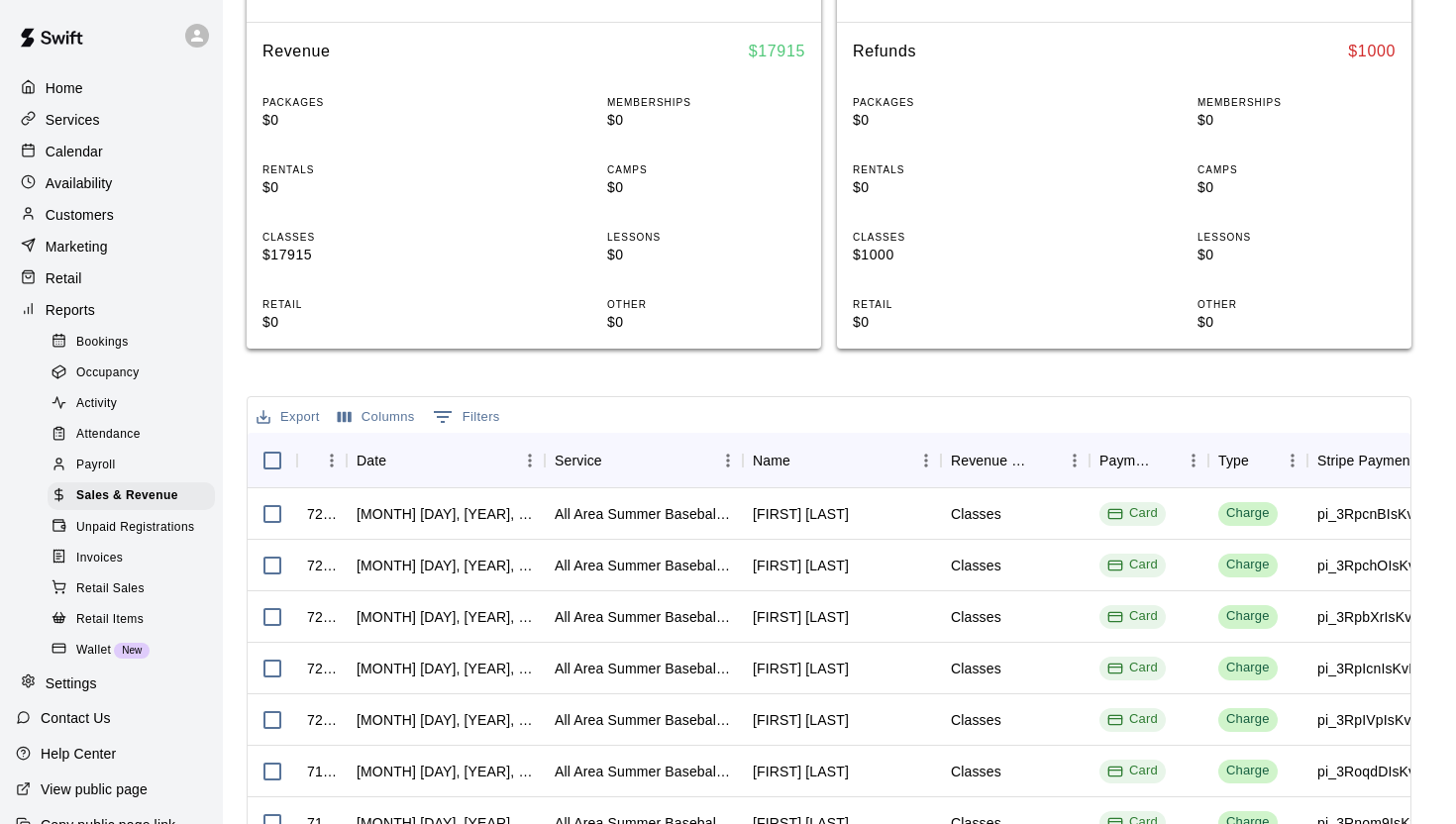 scroll, scrollTop: 481, scrollLeft: 0, axis: vertical 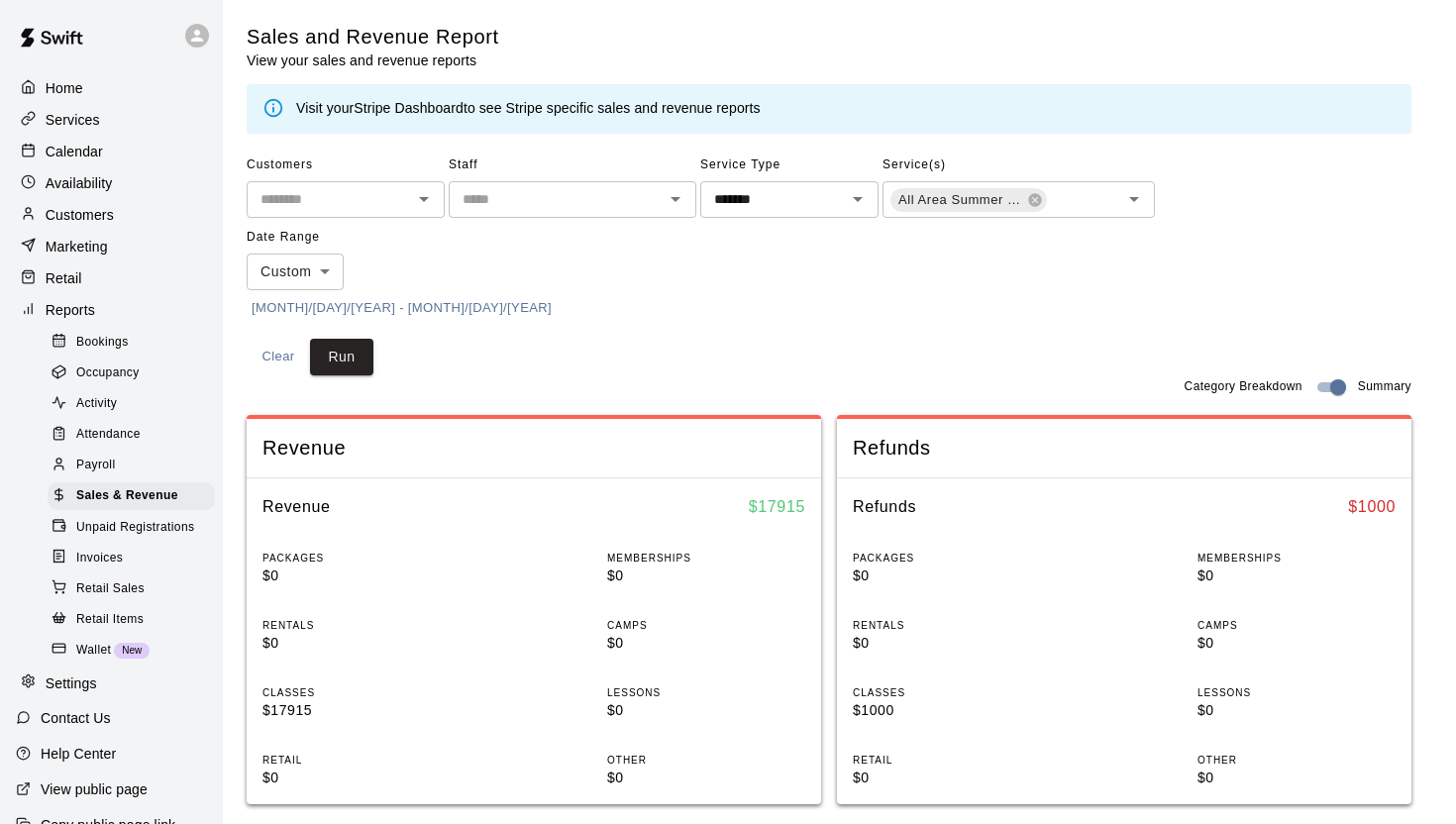 click on "$ 1000" at bounding box center (1372, 507) 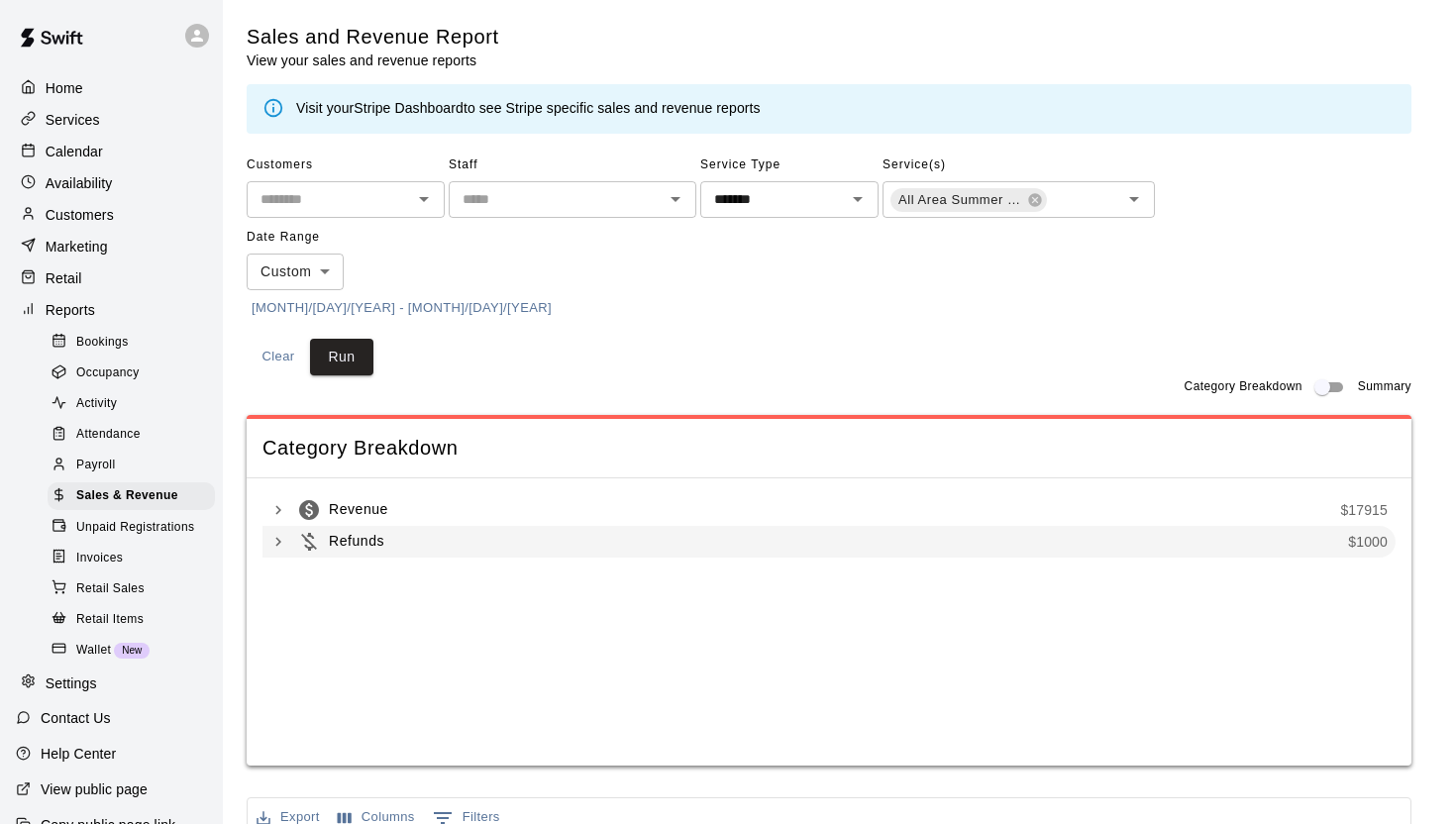 click on "Refunds" at bounding box center (838, 541) 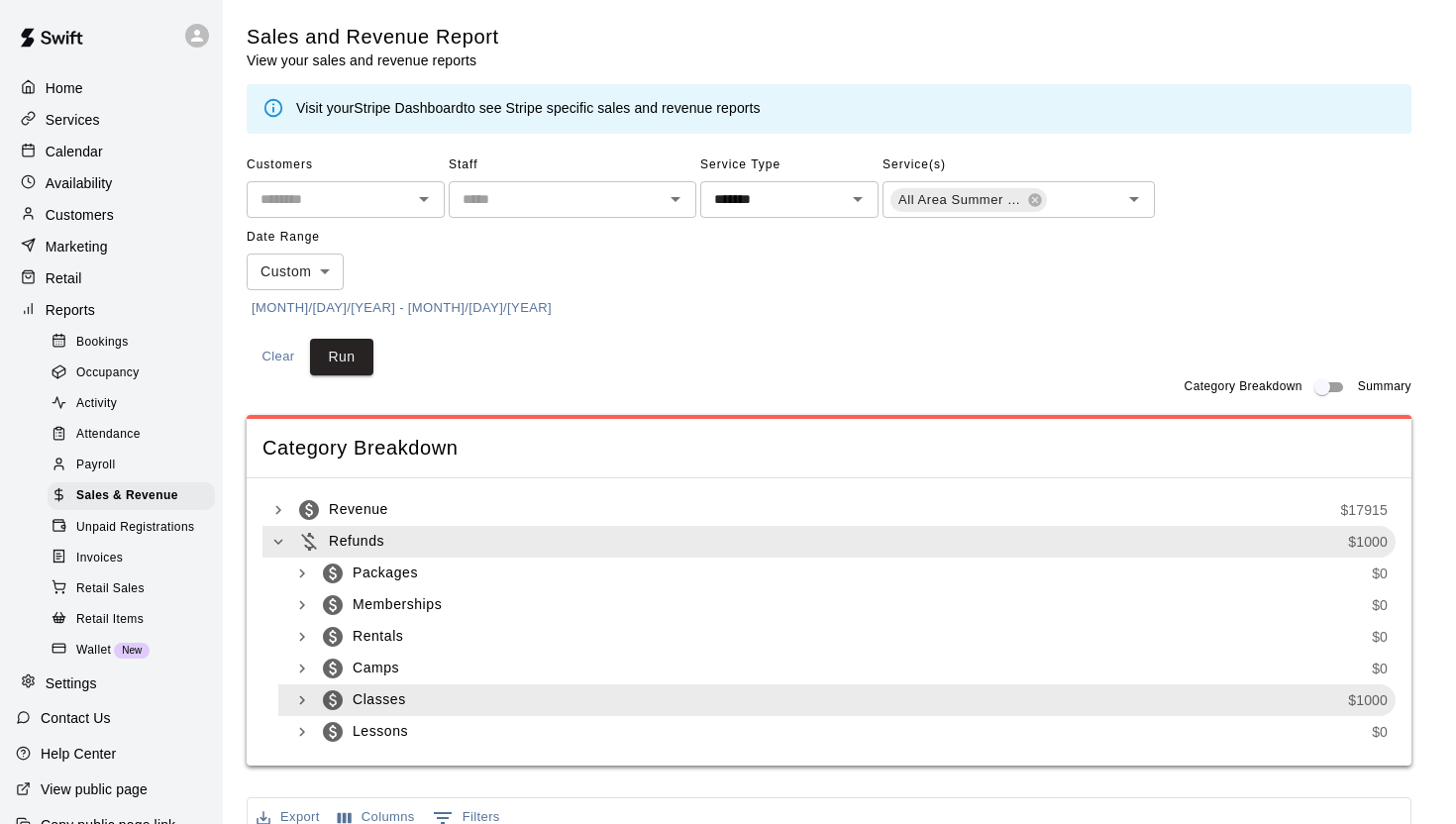 click on "Classes" at bounding box center [850, 699] 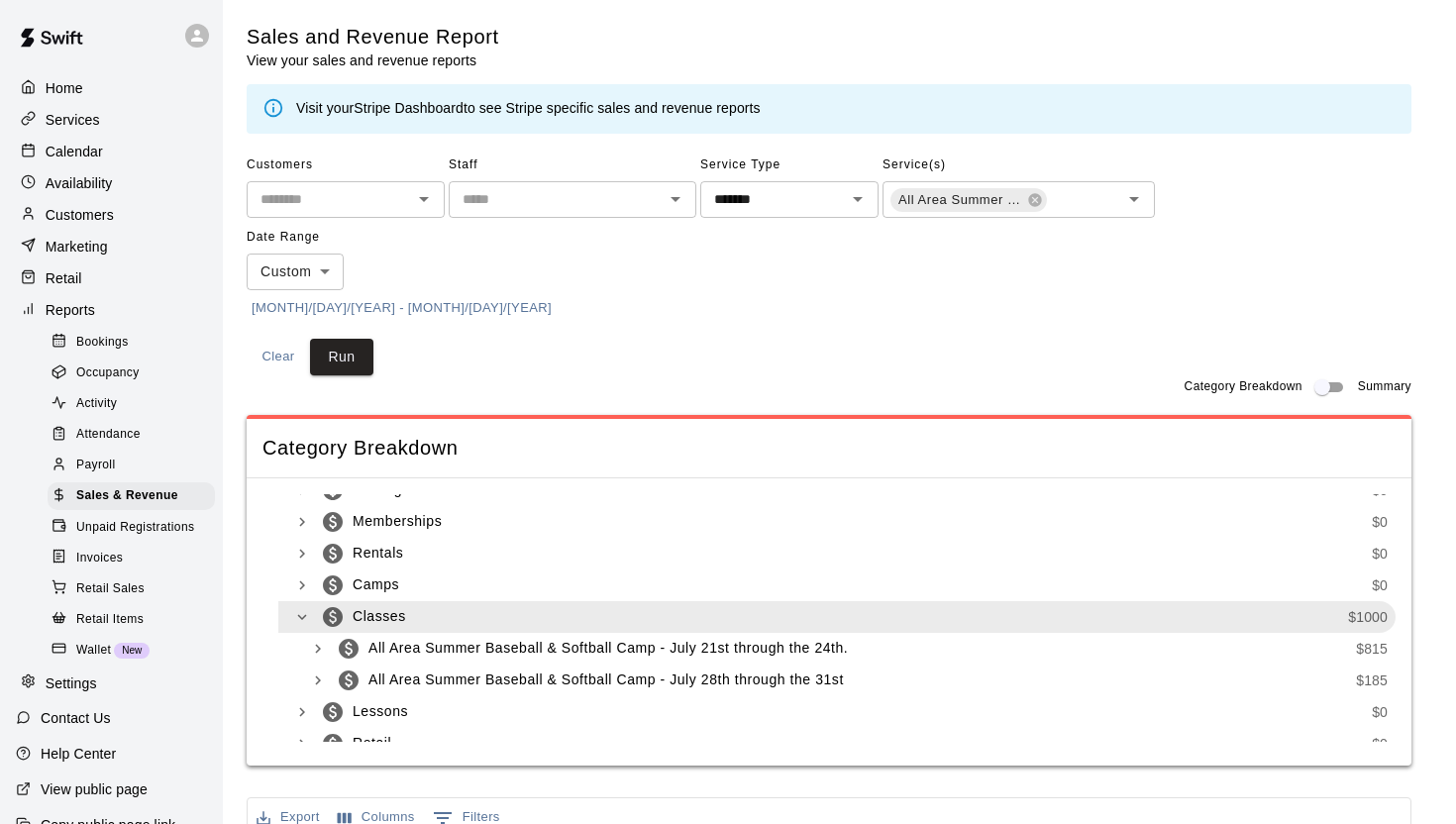 scroll, scrollTop: 110, scrollLeft: 0, axis: vertical 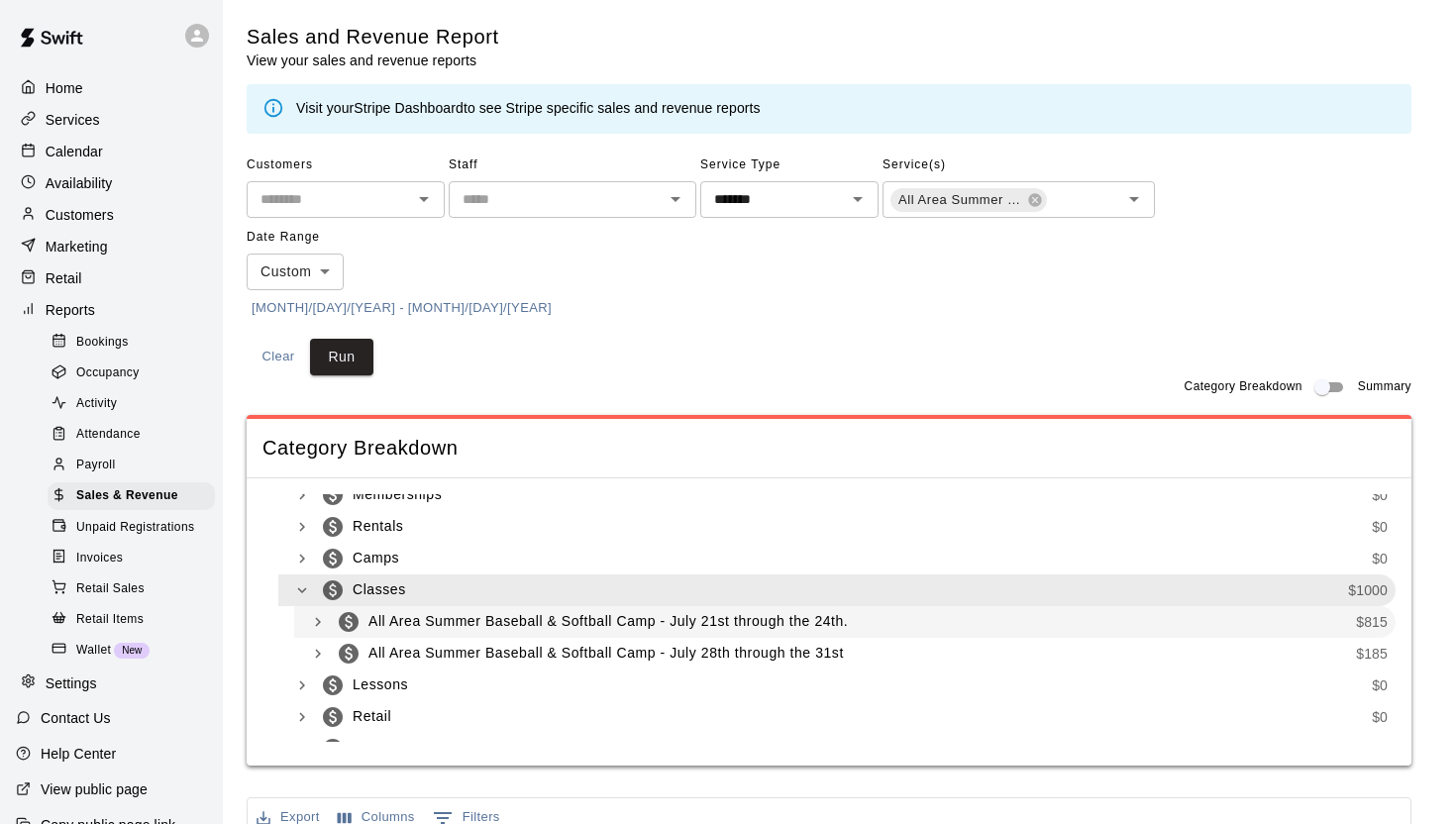 click on "All Area Summer Baseball & Softball Camp - July 21st through the 24th." at bounding box center (862, 621) 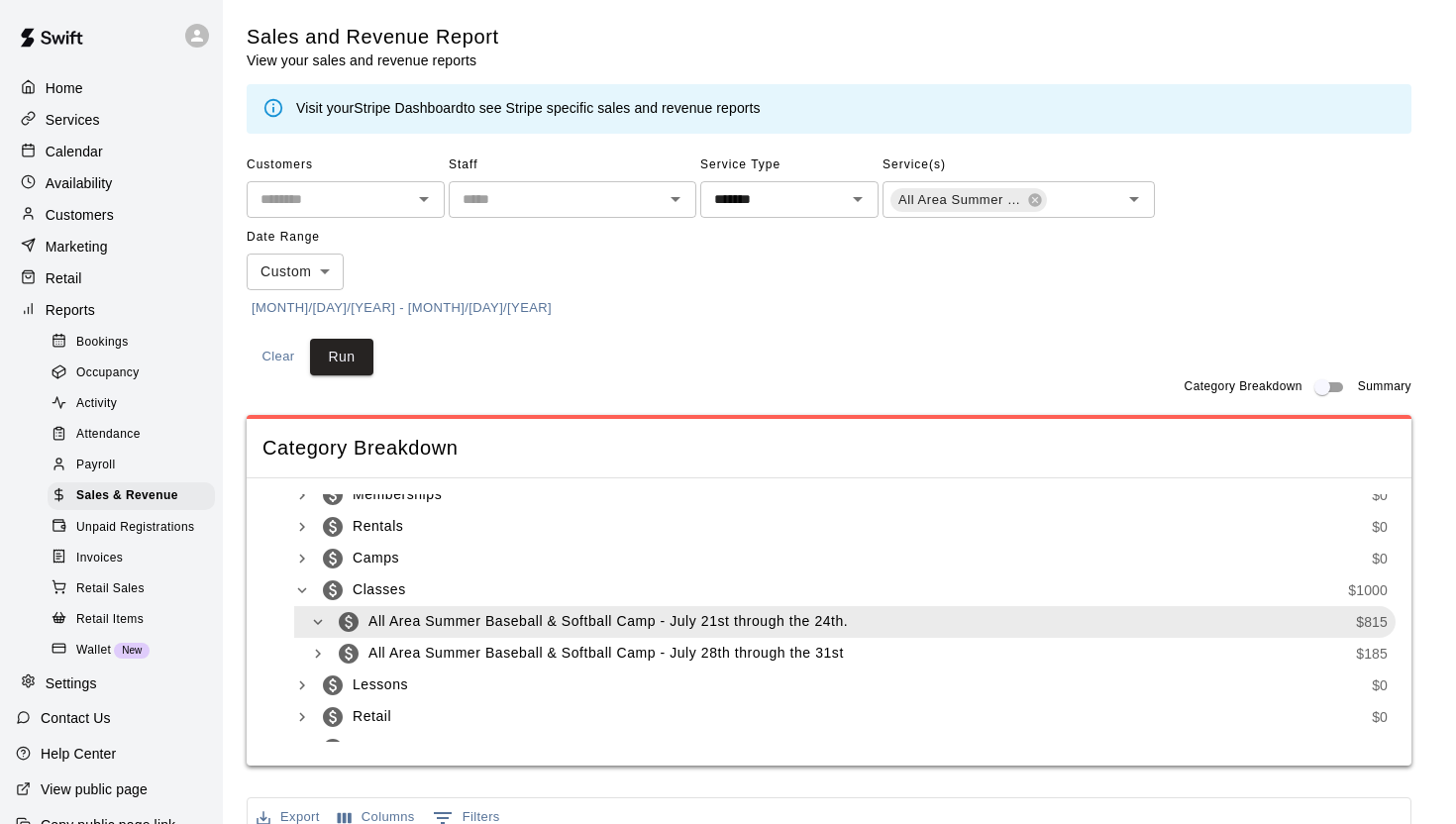click on "All Area Summer Baseball & Softball Camp - July 21st through the 24th." at bounding box center (862, 621) 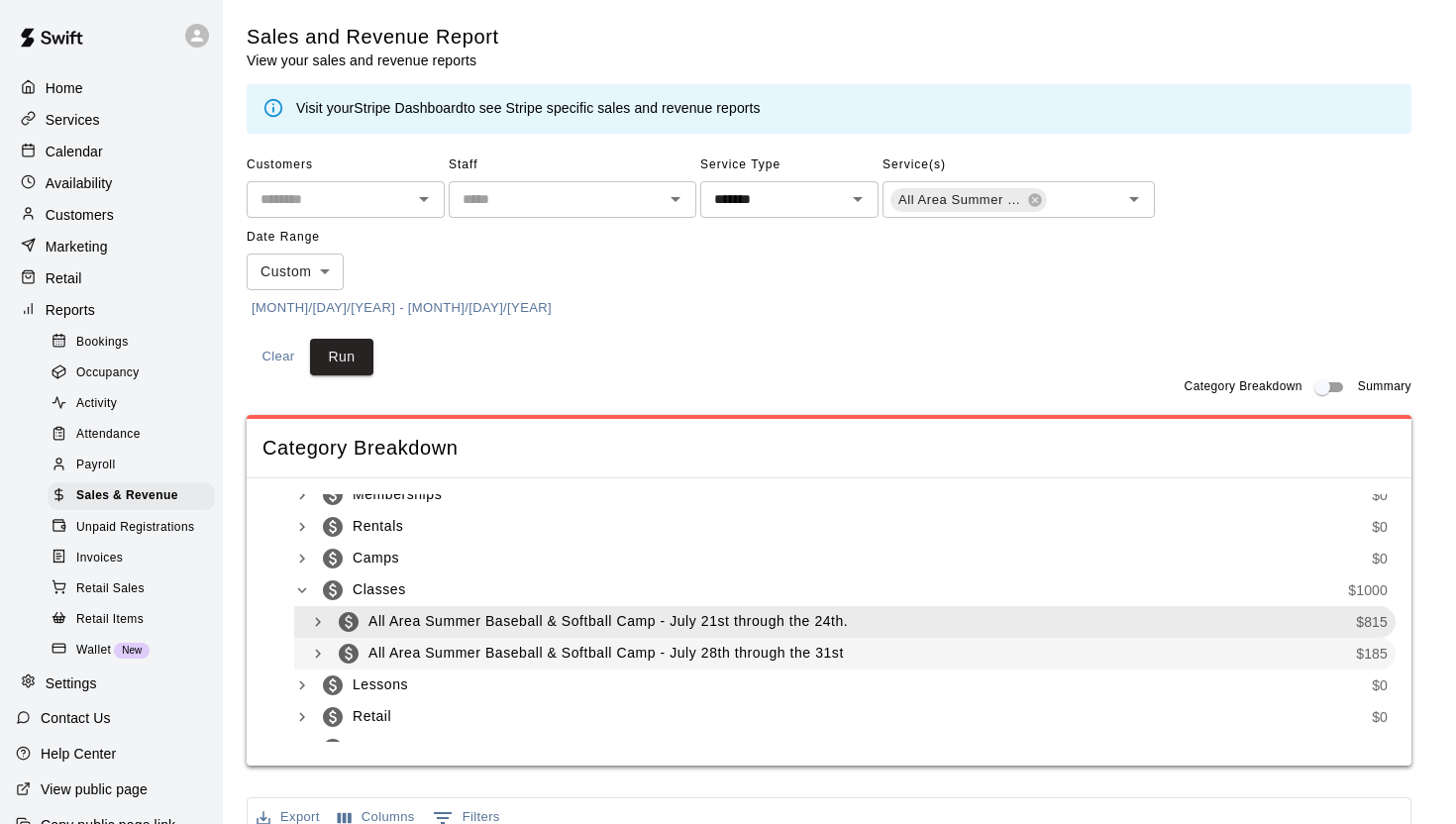 scroll, scrollTop: 133, scrollLeft: 0, axis: vertical 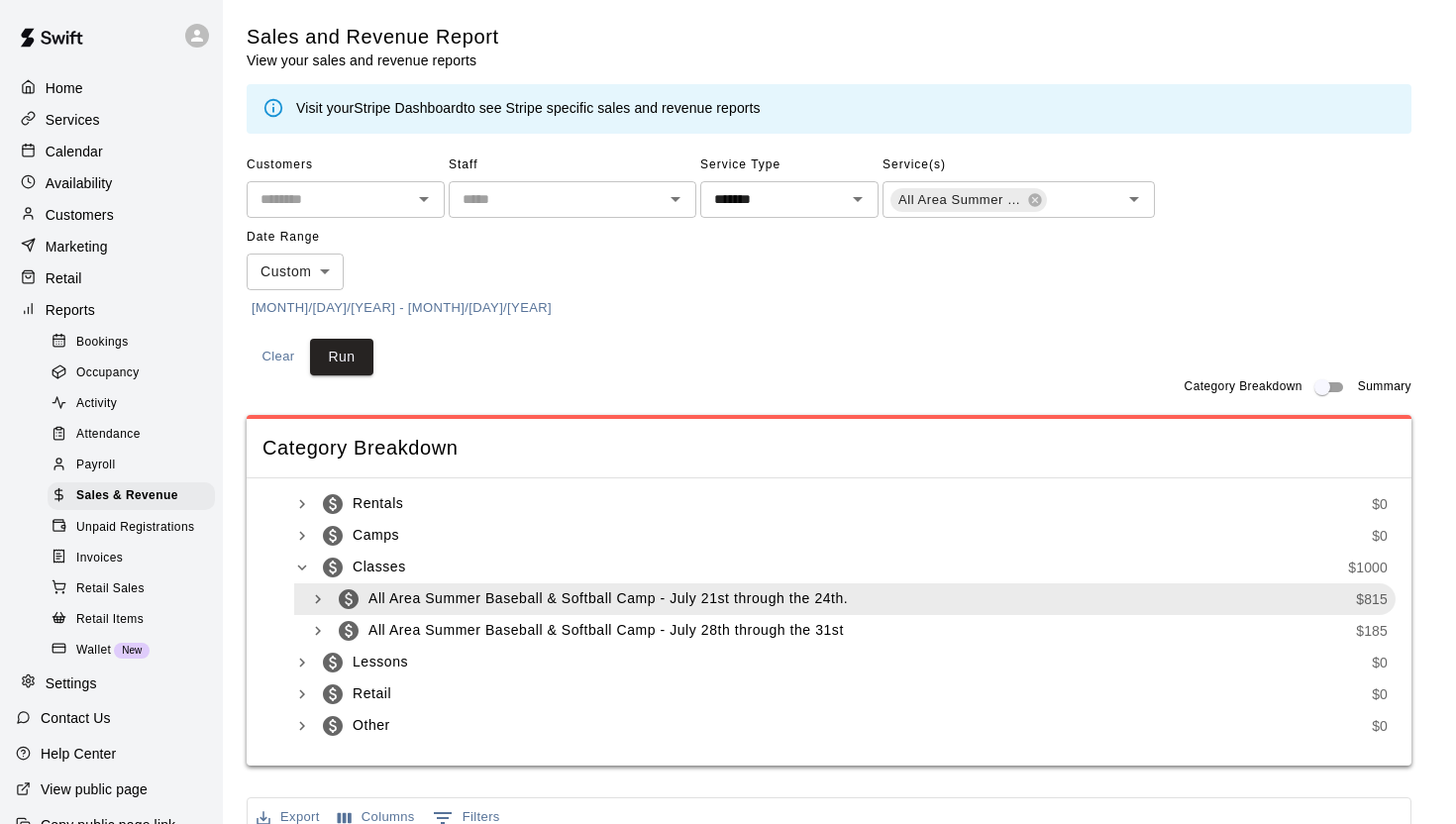 click on "All Area Summer Baseball & Softball Camp - July 21st through the 24th." at bounding box center (862, 598) 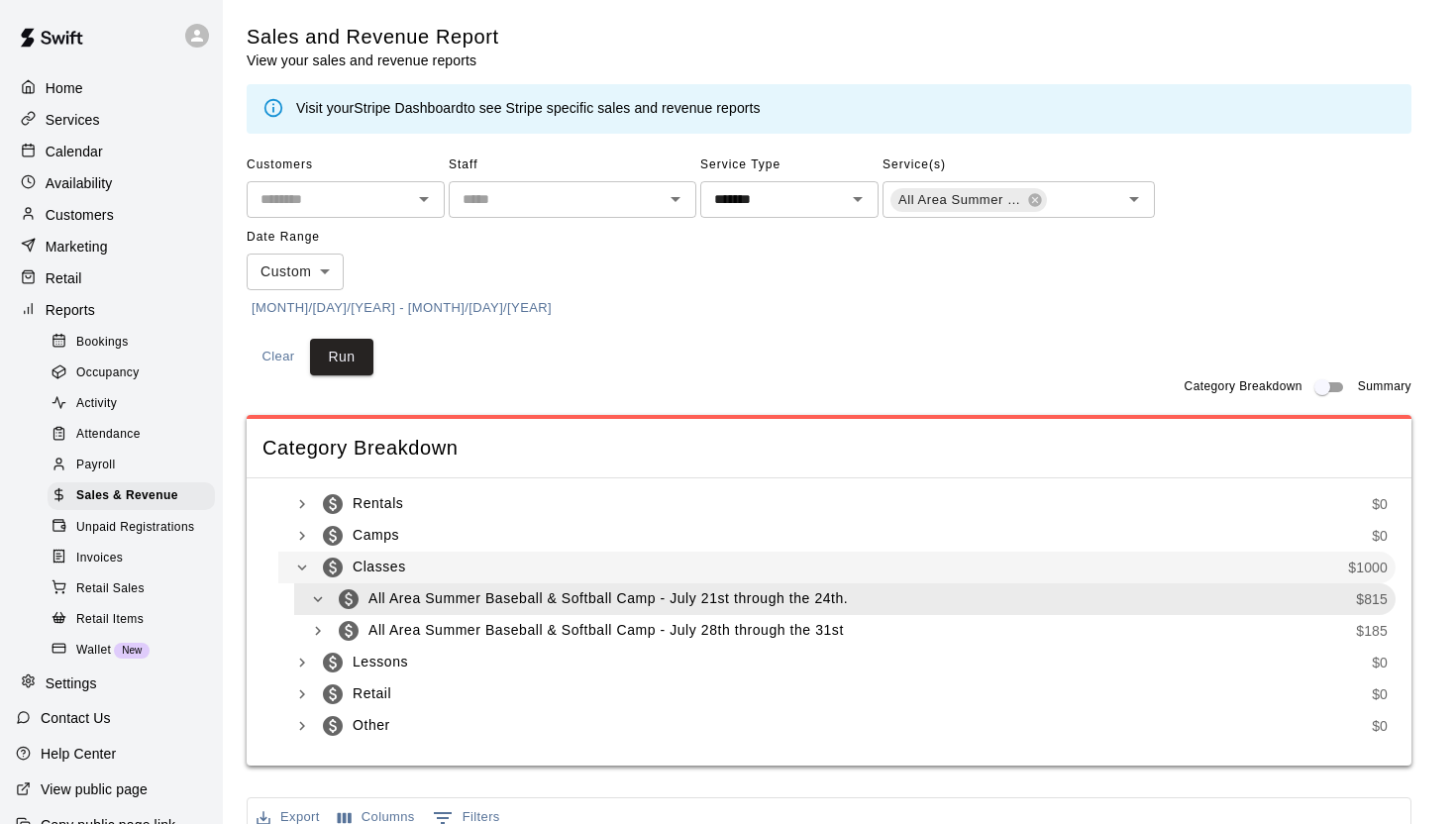 click on "Classes" at bounding box center [850, 566] 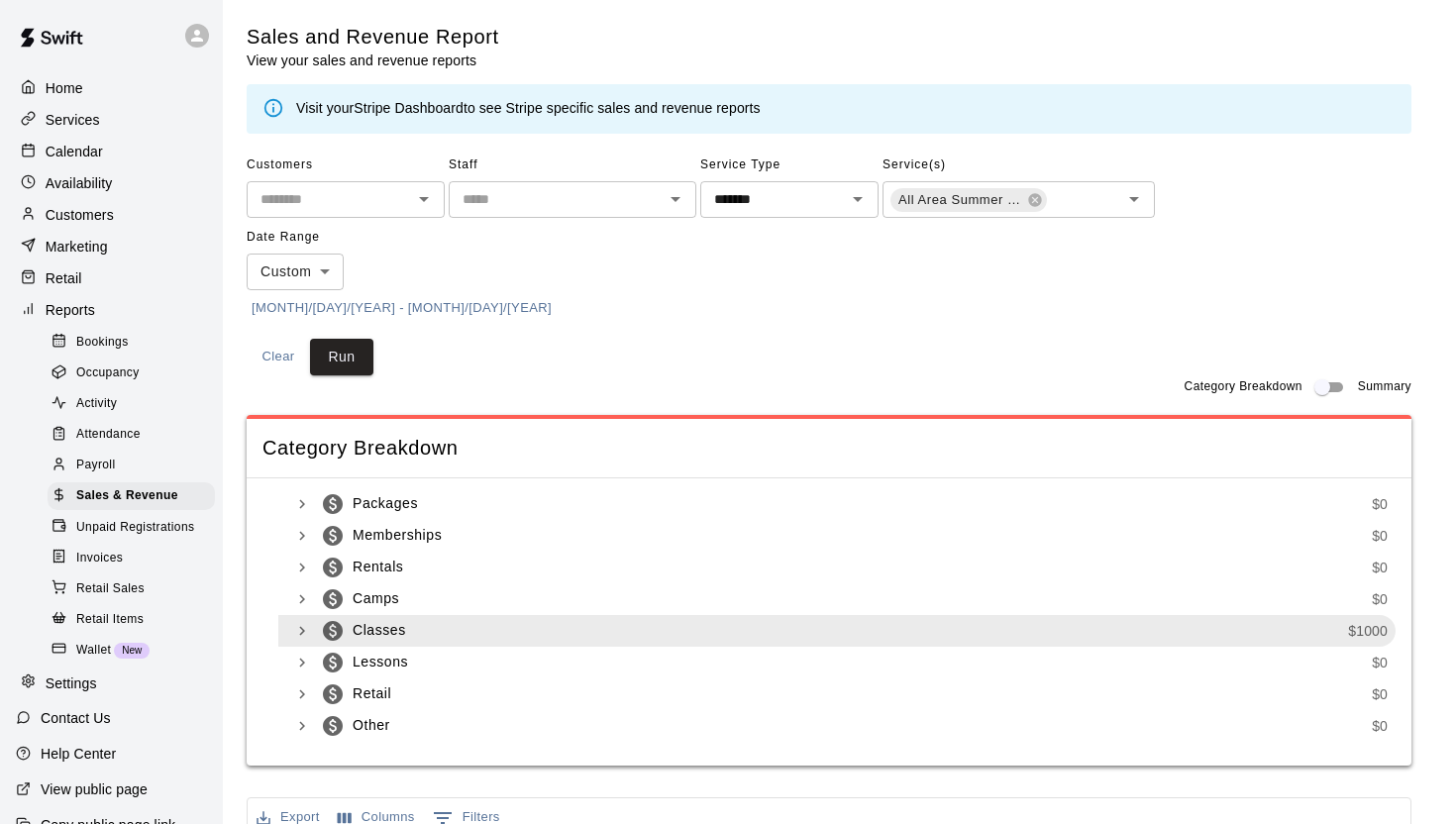 scroll, scrollTop: 69, scrollLeft: 0, axis: vertical 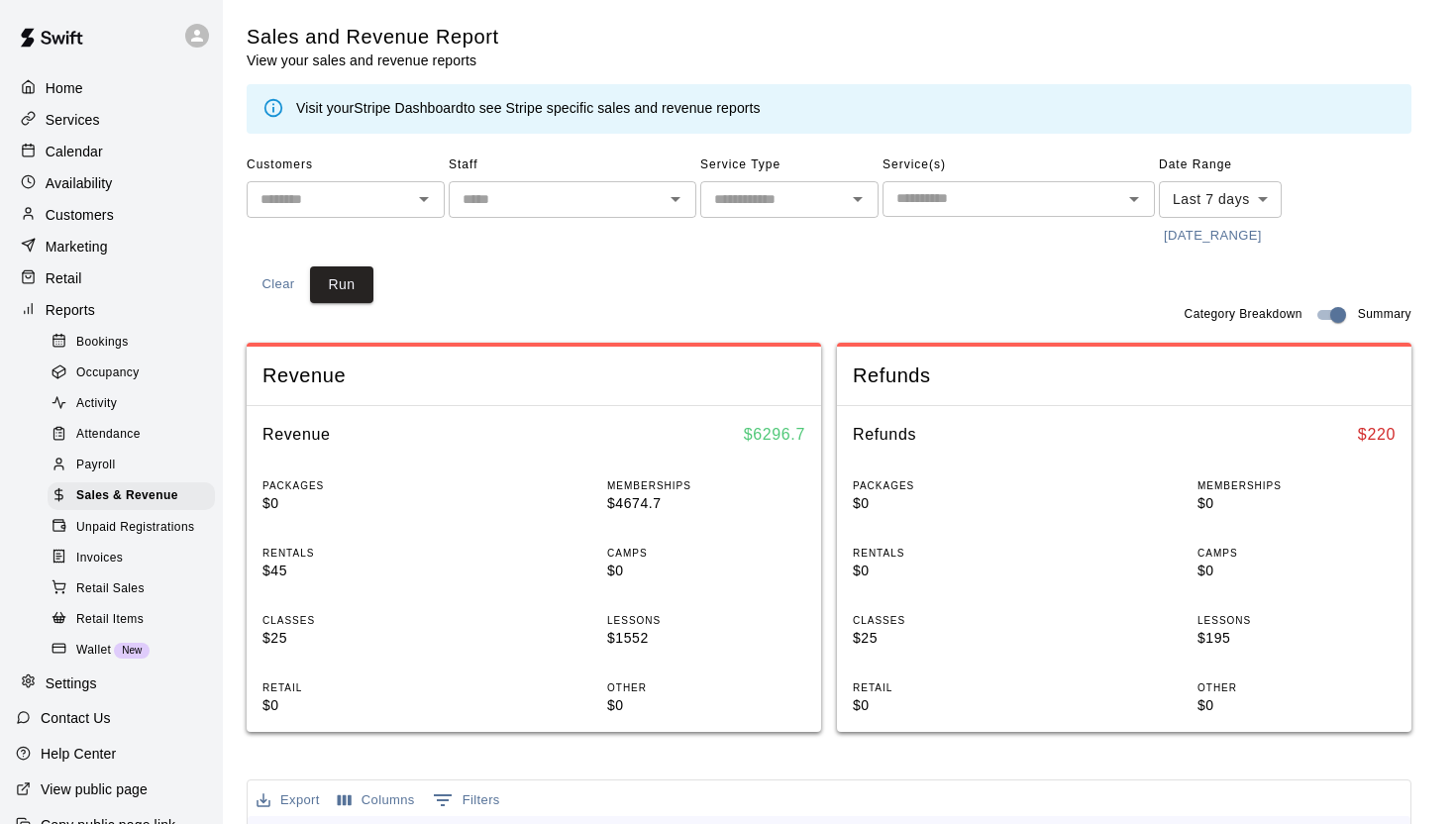 click on "Visit your  Stripe Dashboard  to see Stripe specific sales and revenue reports" at bounding box center (528, 109) 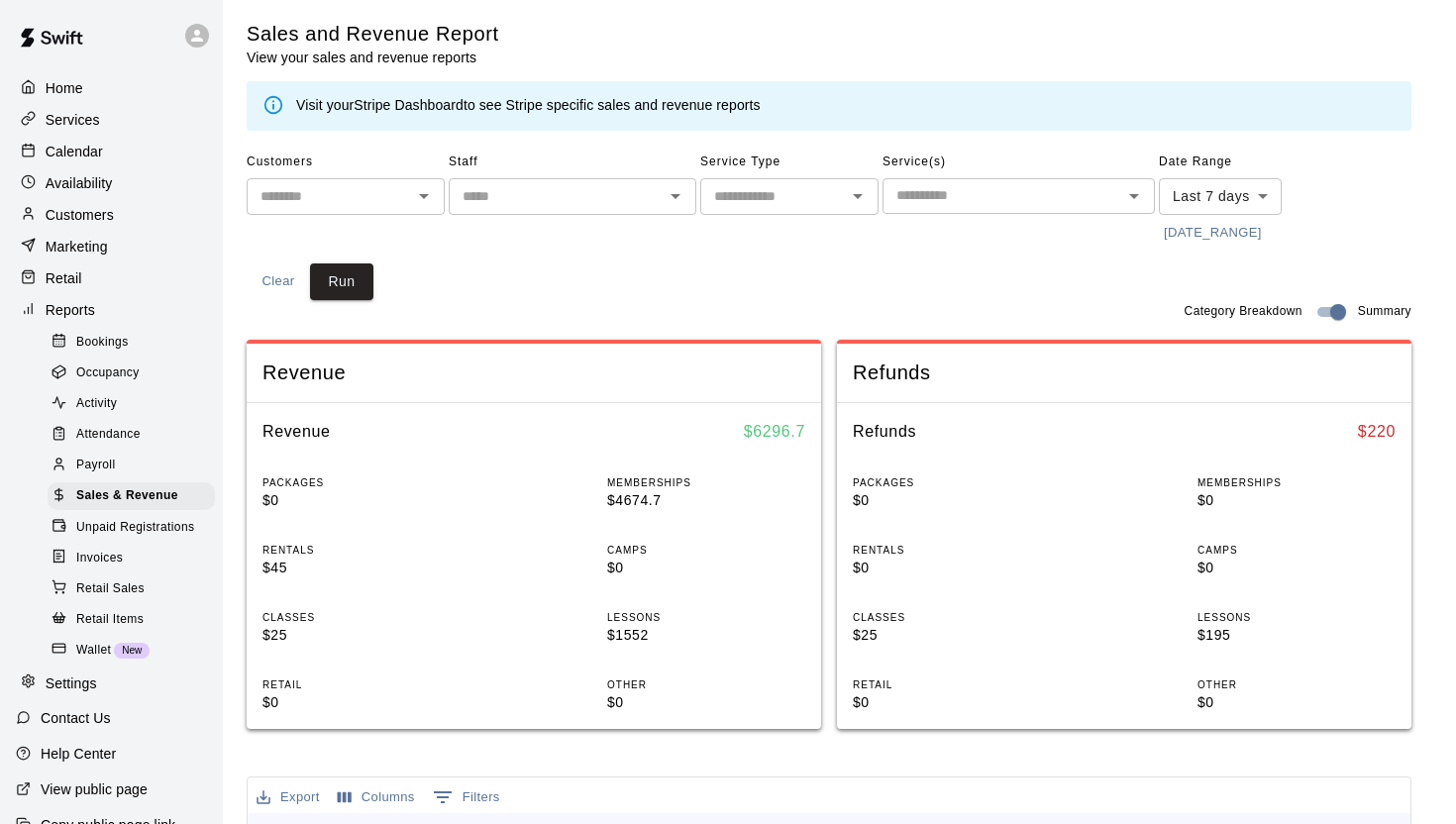 scroll, scrollTop: 0, scrollLeft: 0, axis: both 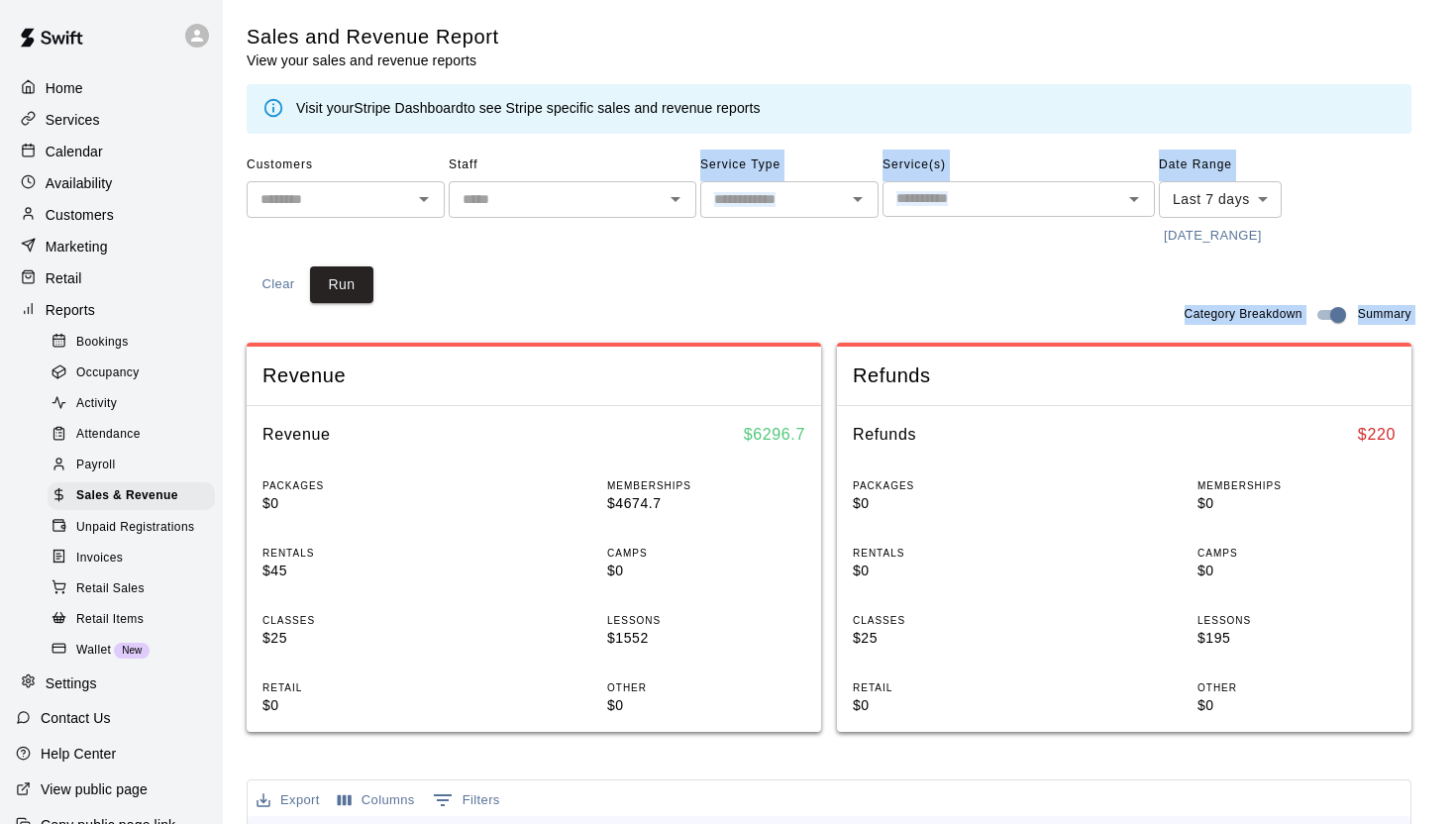 drag, startPoint x: 471, startPoint y: 252, endPoint x: 687, endPoint y: 343, distance: 234.38643 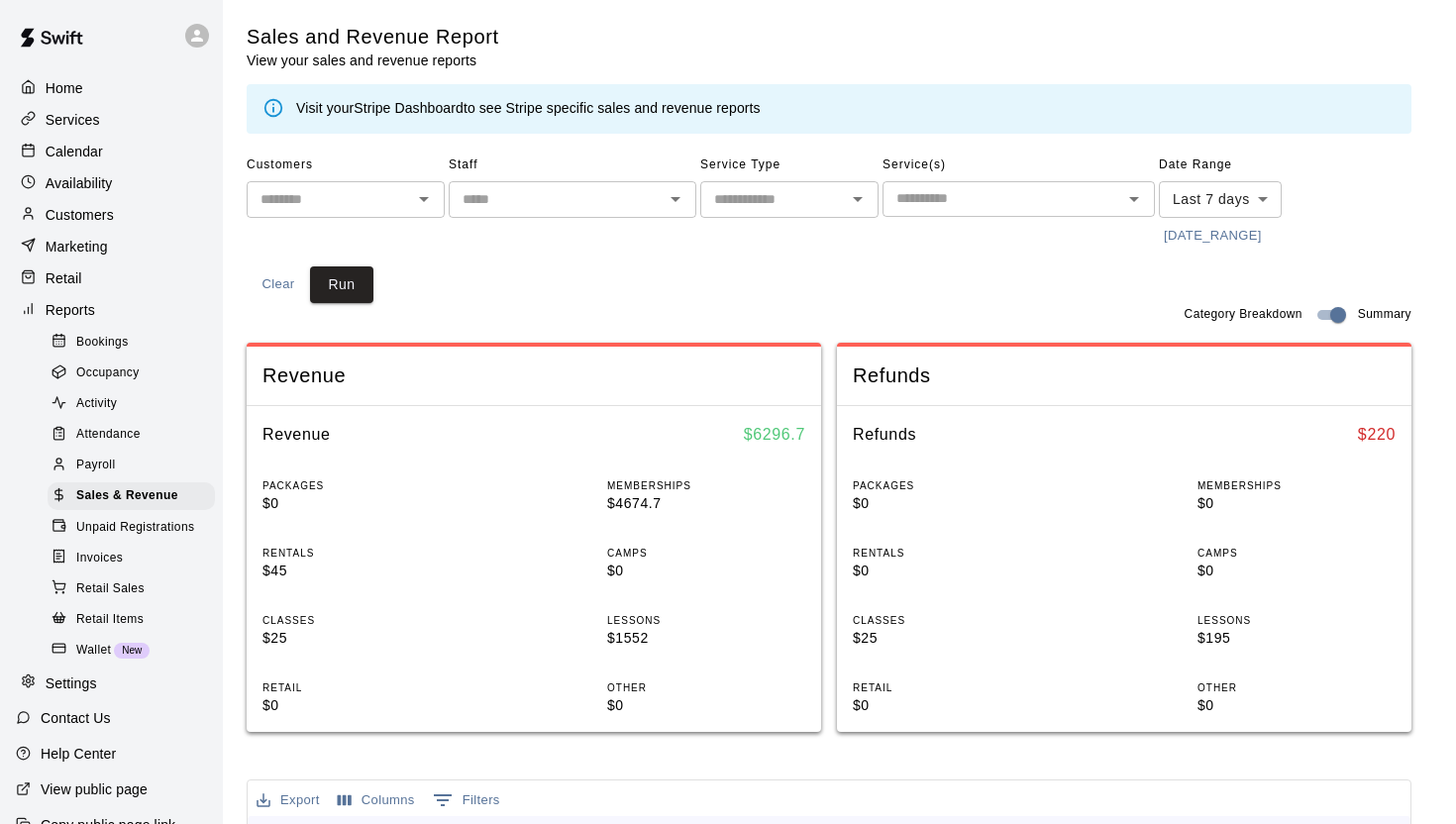 click on "Customers ​ Staff ​ Service Type ​ Service(s) ​ Date Range Last 7 days **** ​ 7/28/2025 - 8/5/2025 Clear Run" at bounding box center [829, 226] 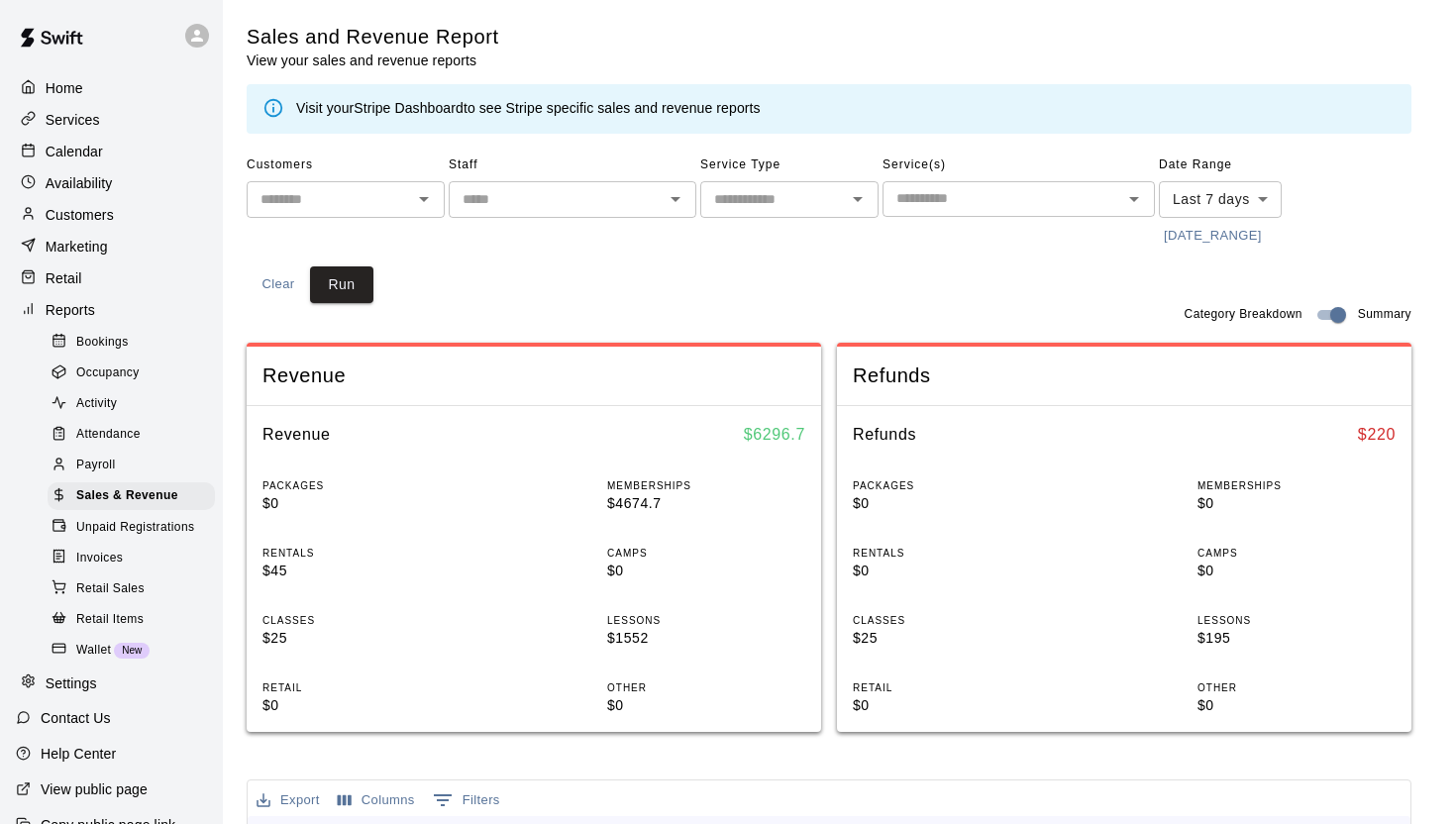 click on "Staff ​" at bounding box center [572, 200] 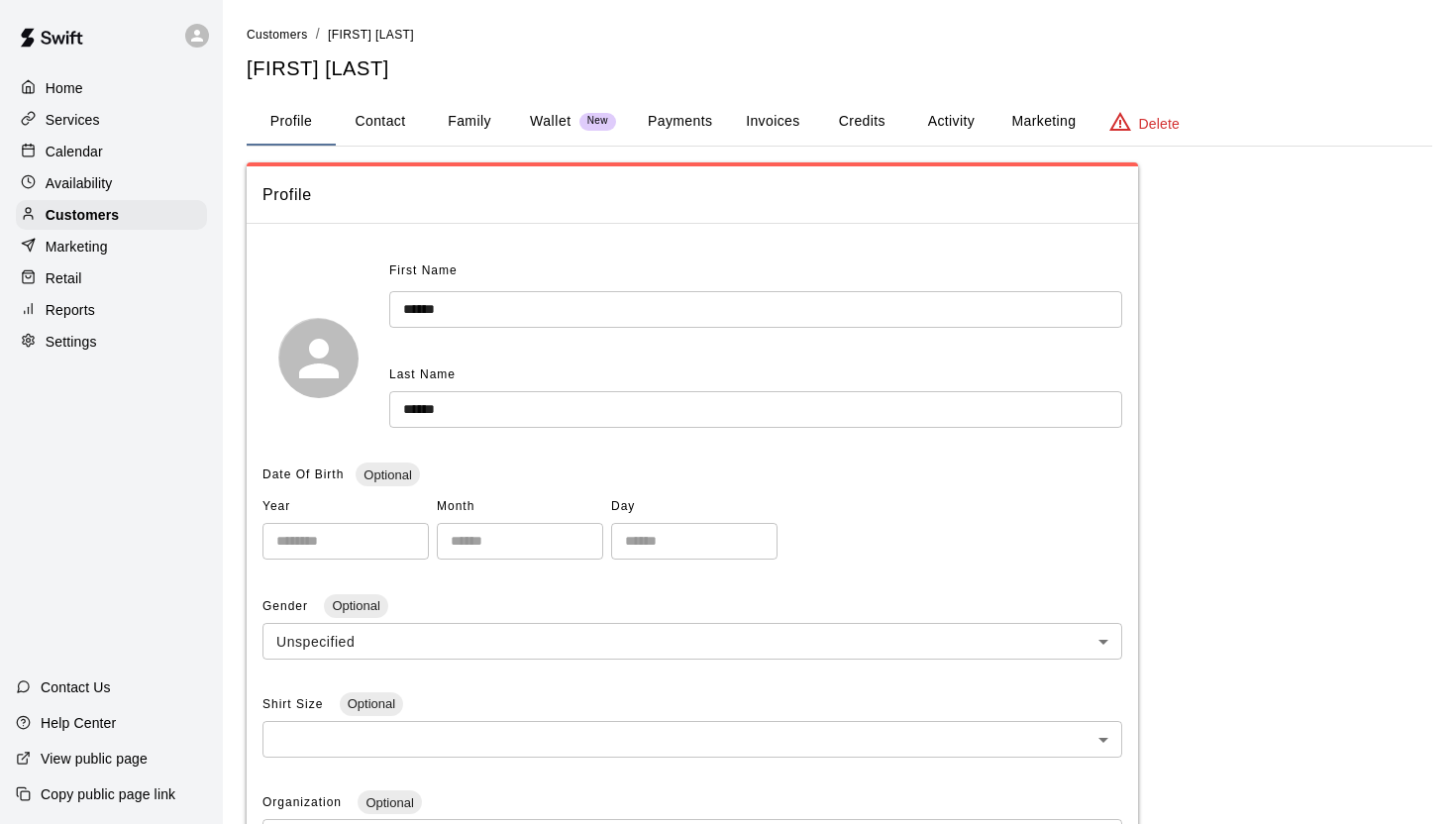 scroll, scrollTop: 0, scrollLeft: 0, axis: both 